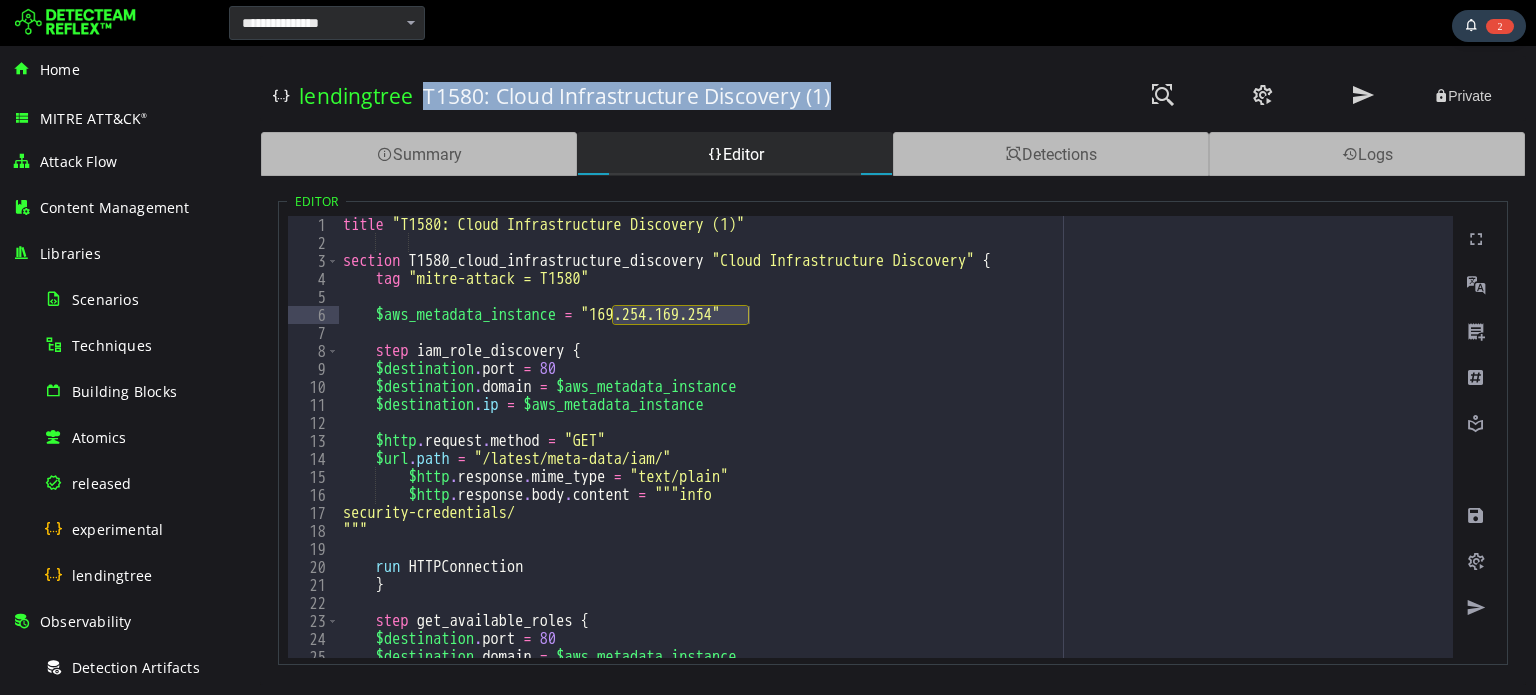 scroll, scrollTop: 0, scrollLeft: 0, axis: both 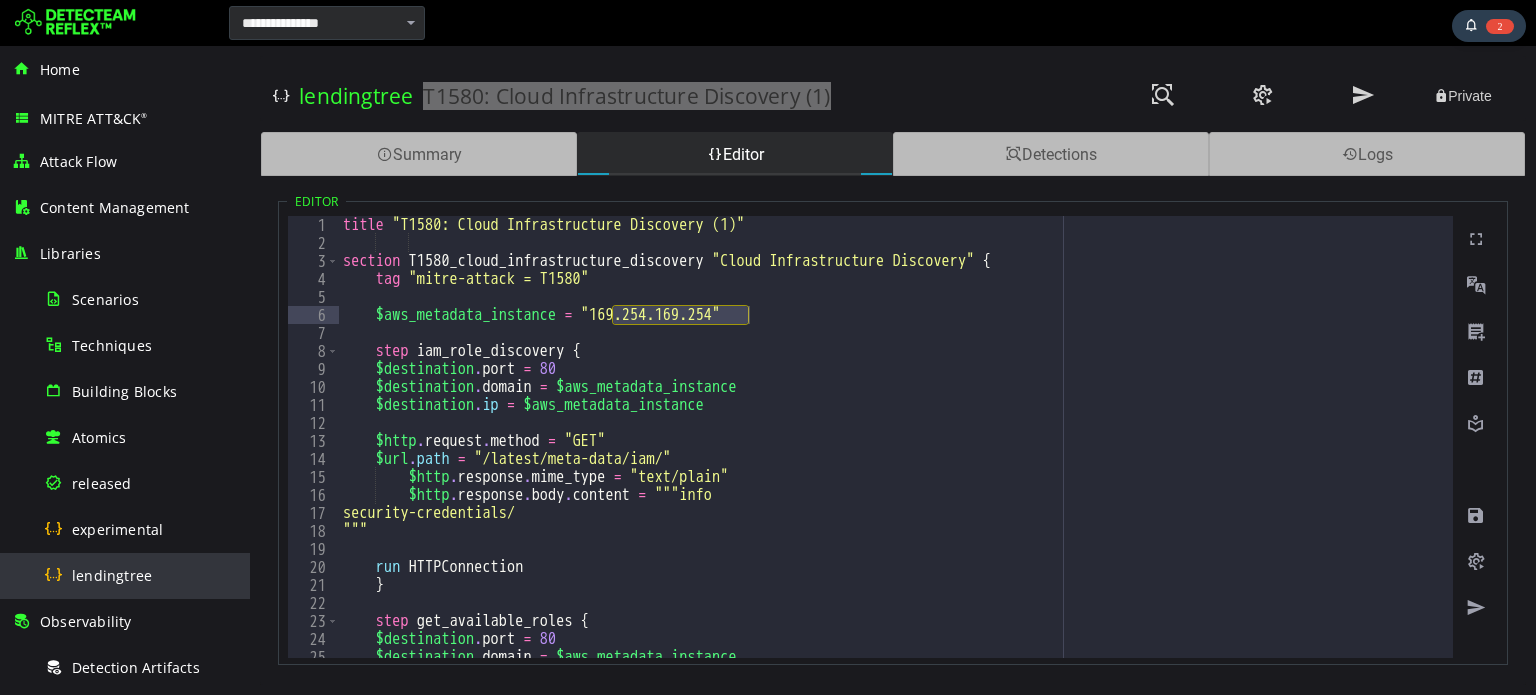 click on "lendingtree" at bounding box center (141, 575) 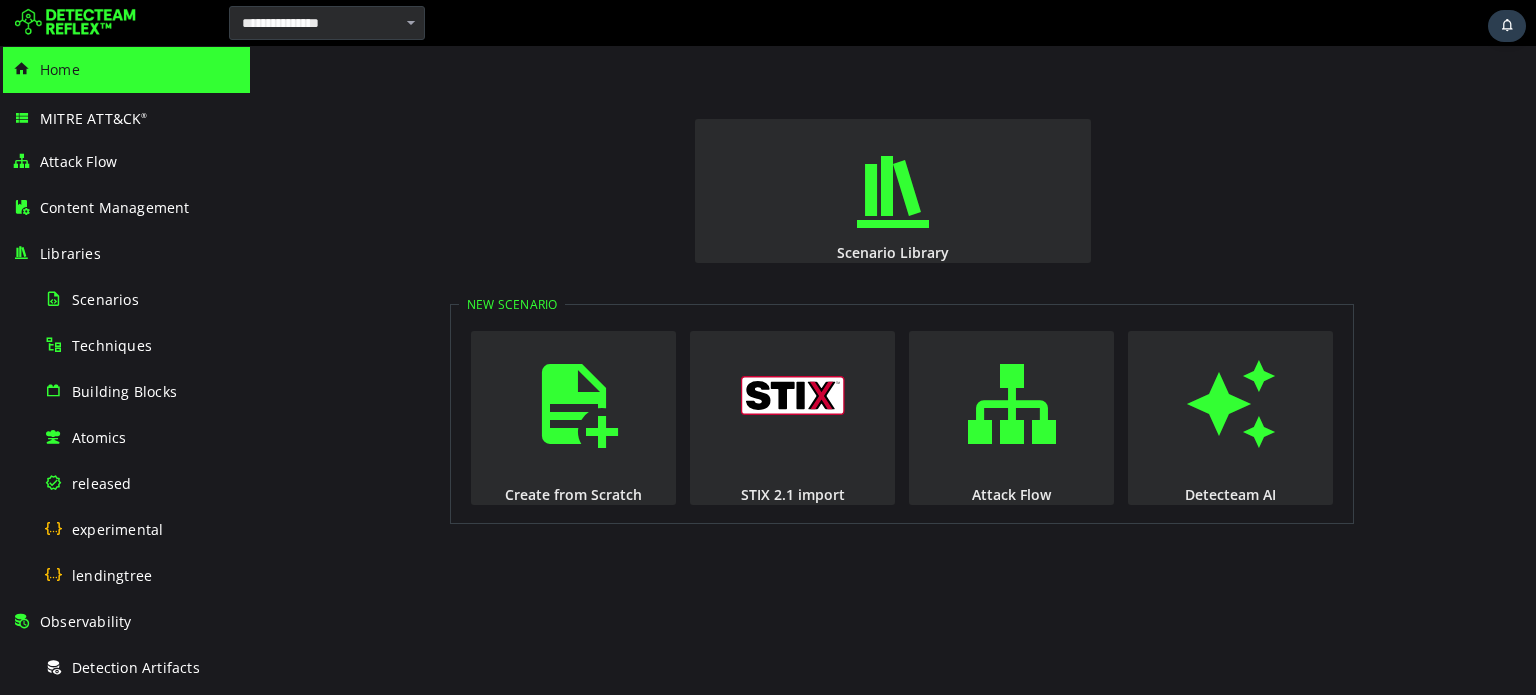 scroll, scrollTop: 0, scrollLeft: 0, axis: both 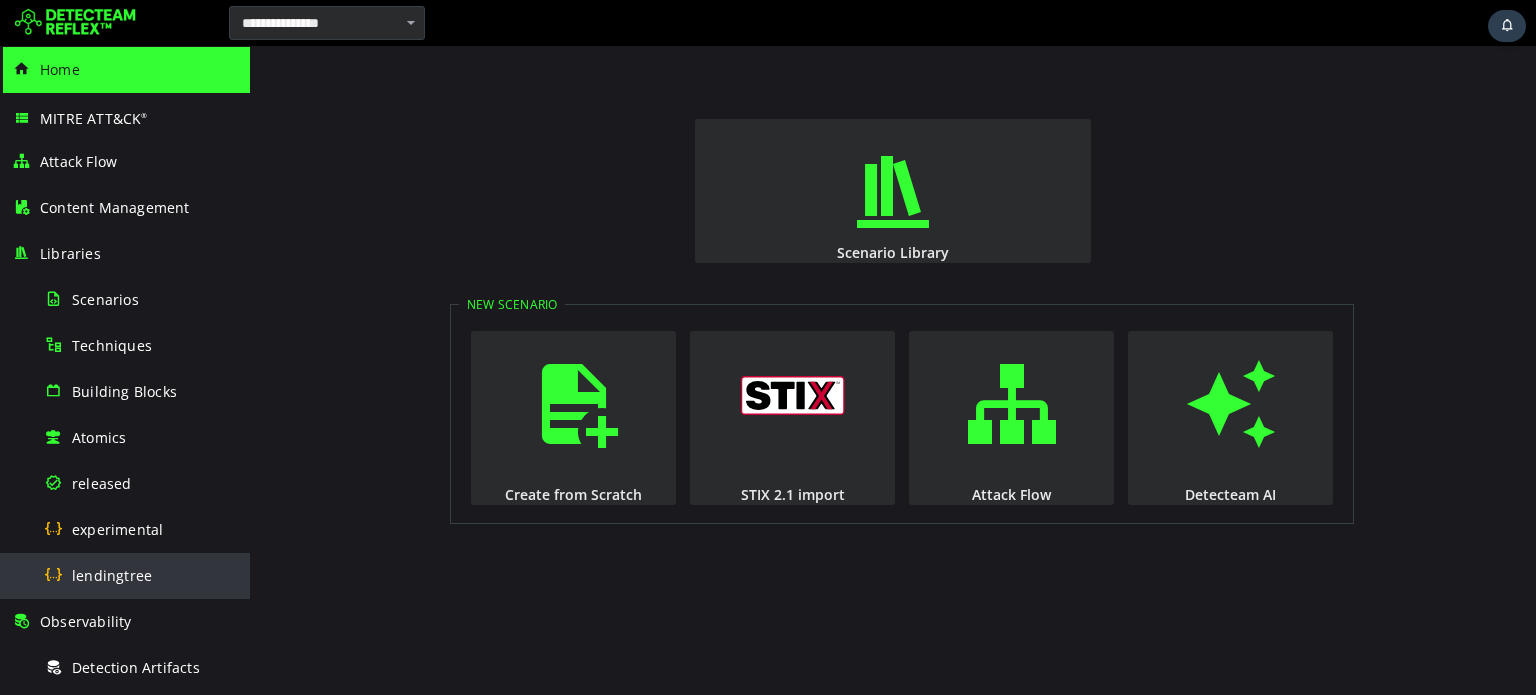 click on "lendingtree" at bounding box center [141, 575] 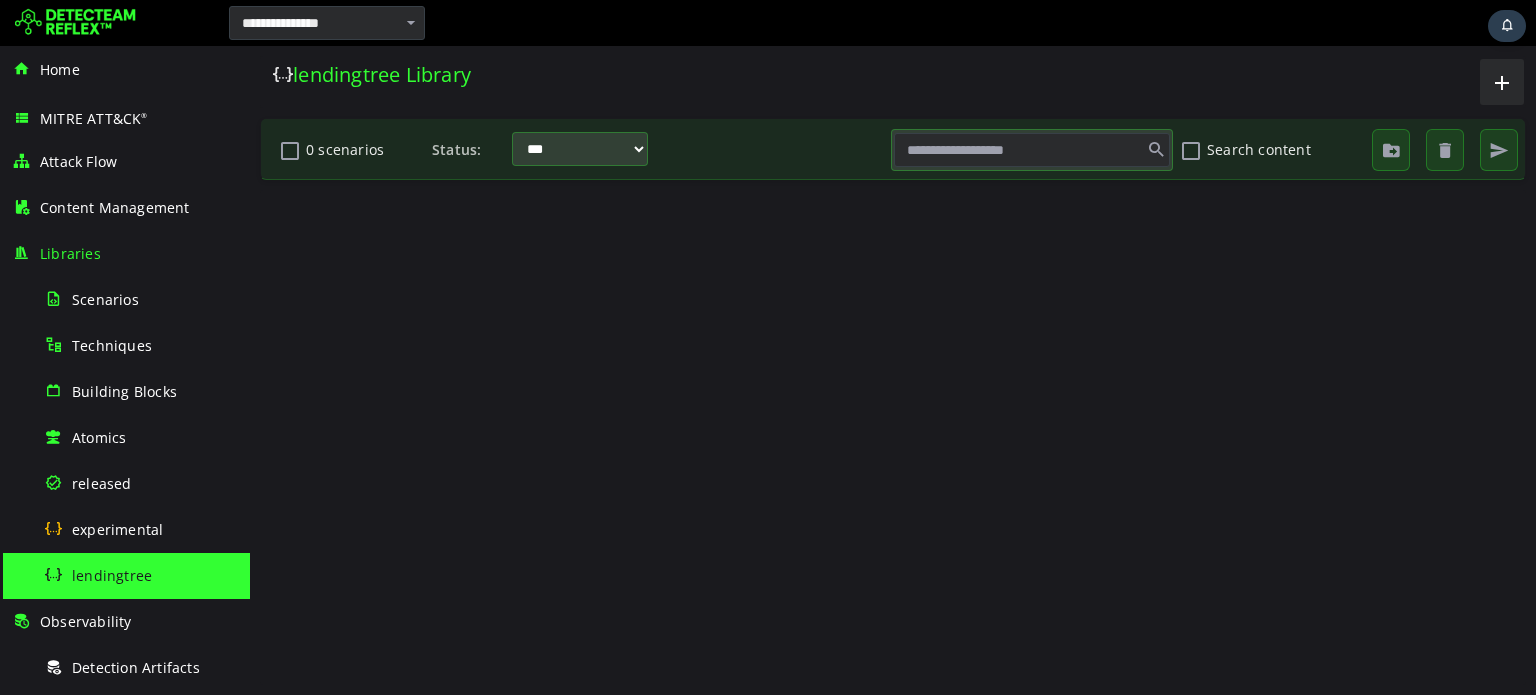 scroll, scrollTop: 0, scrollLeft: 0, axis: both 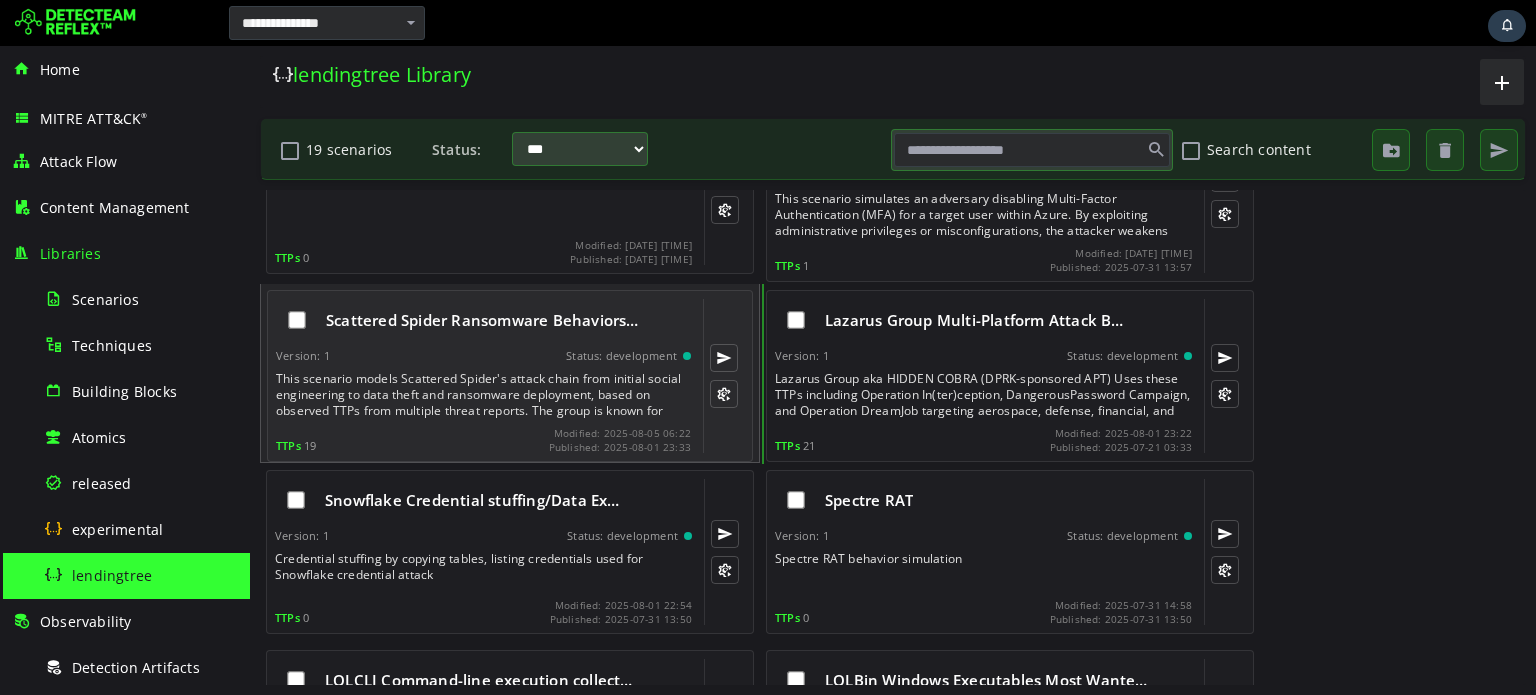 click on "This scenario models Scattered Spider's attack chain from initial social engineering to data theft and ransomware deployment, based on observed TTPs from multiple threat reports. The group is known for sophisticated social engineering, MFA bypass, and rapid lateral movement techniques." at bounding box center (485, 395) 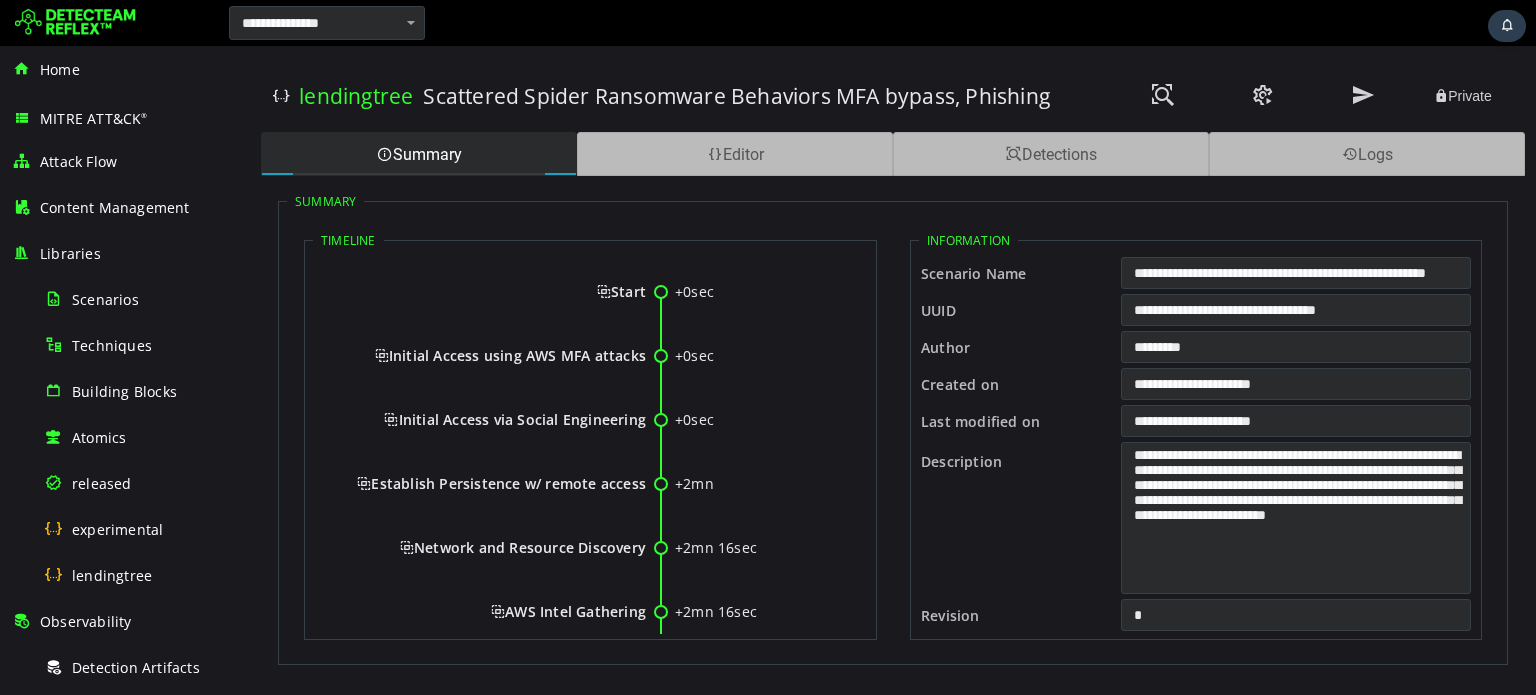 scroll, scrollTop: 0, scrollLeft: 0, axis: both 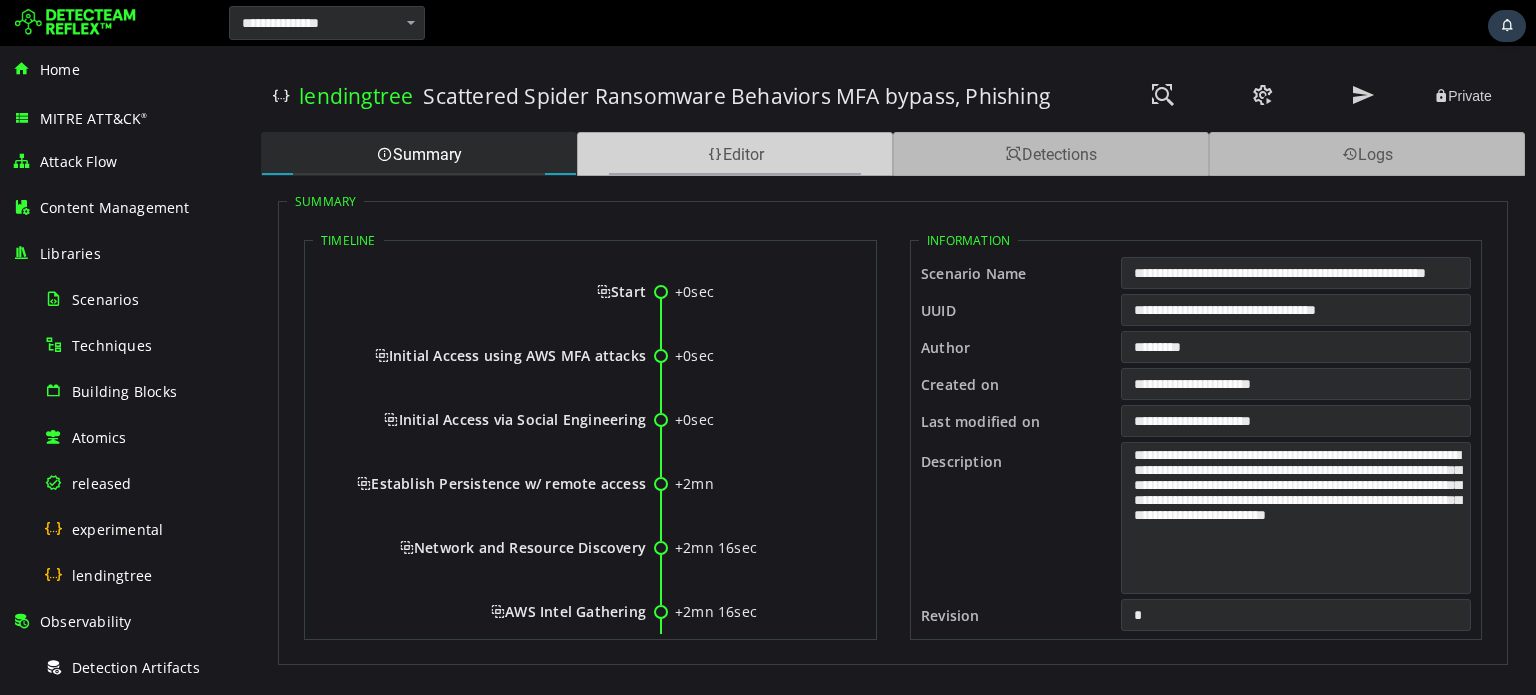click on "Editor" at bounding box center (735, 154) 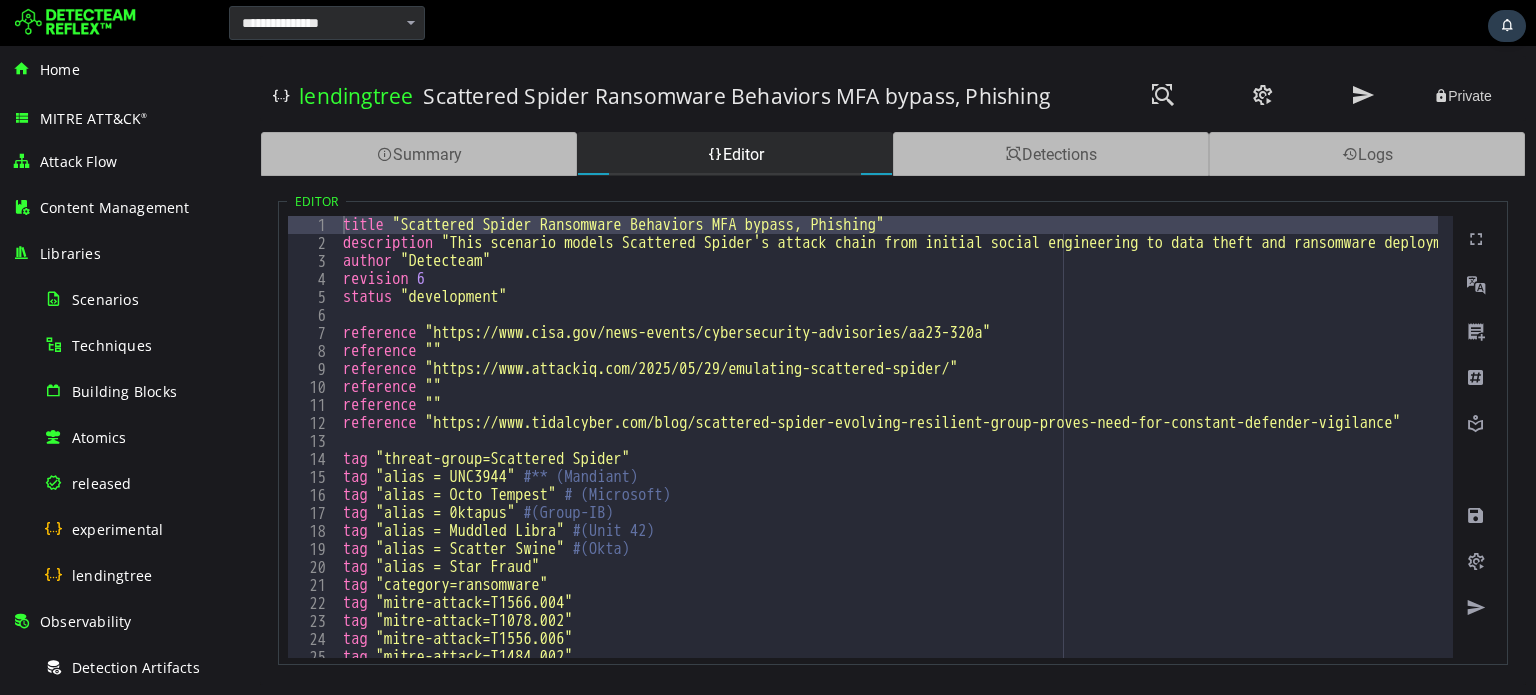 type on "**********" 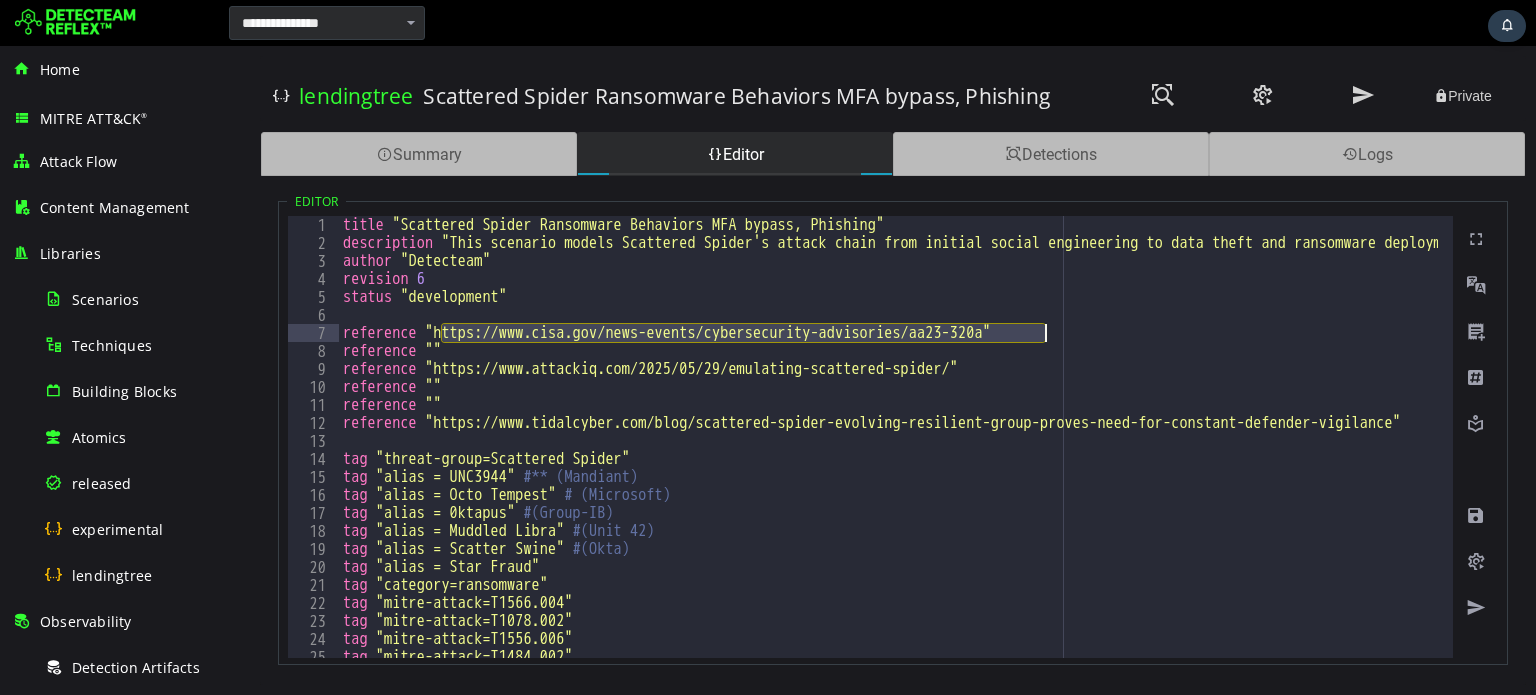 drag, startPoint x: 442, startPoint y: 336, endPoint x: 1045, endPoint y: 324, distance: 603.1194 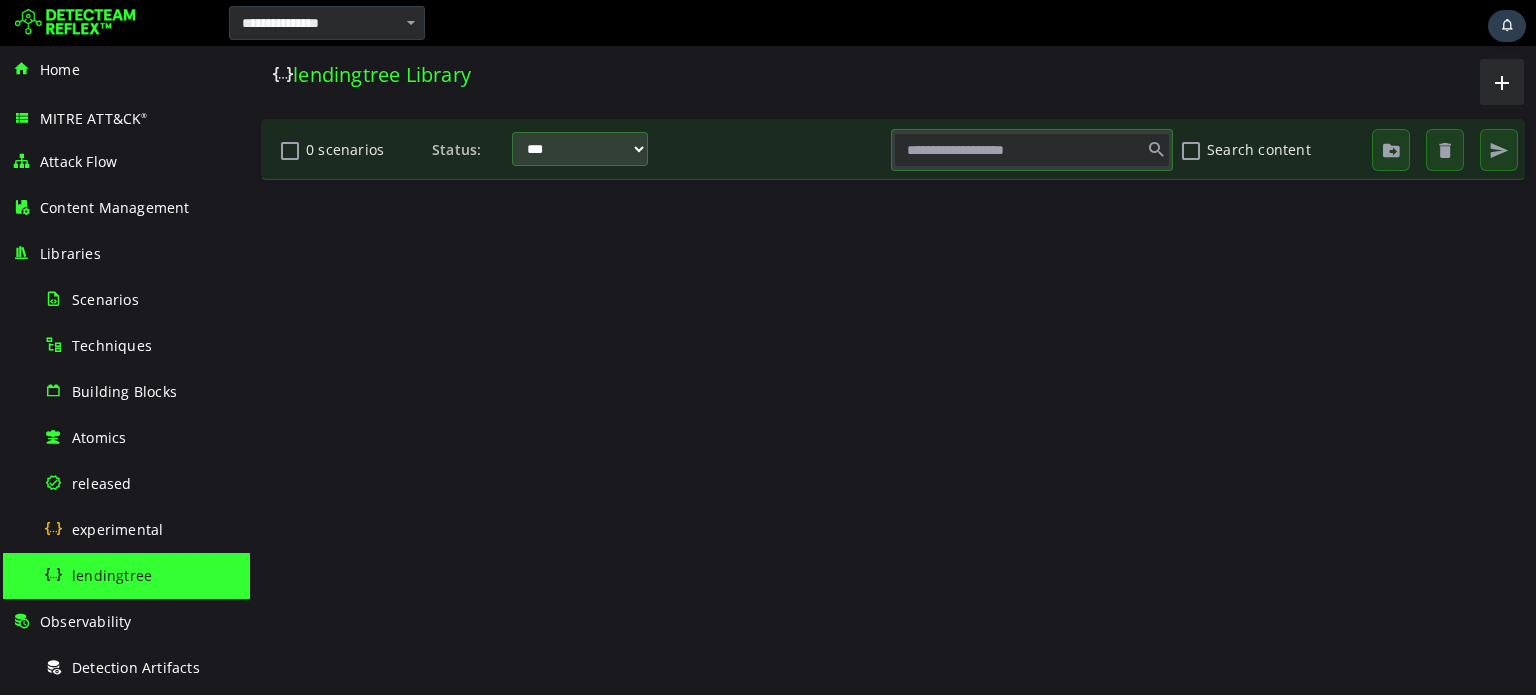 scroll, scrollTop: 0, scrollLeft: 0, axis: both 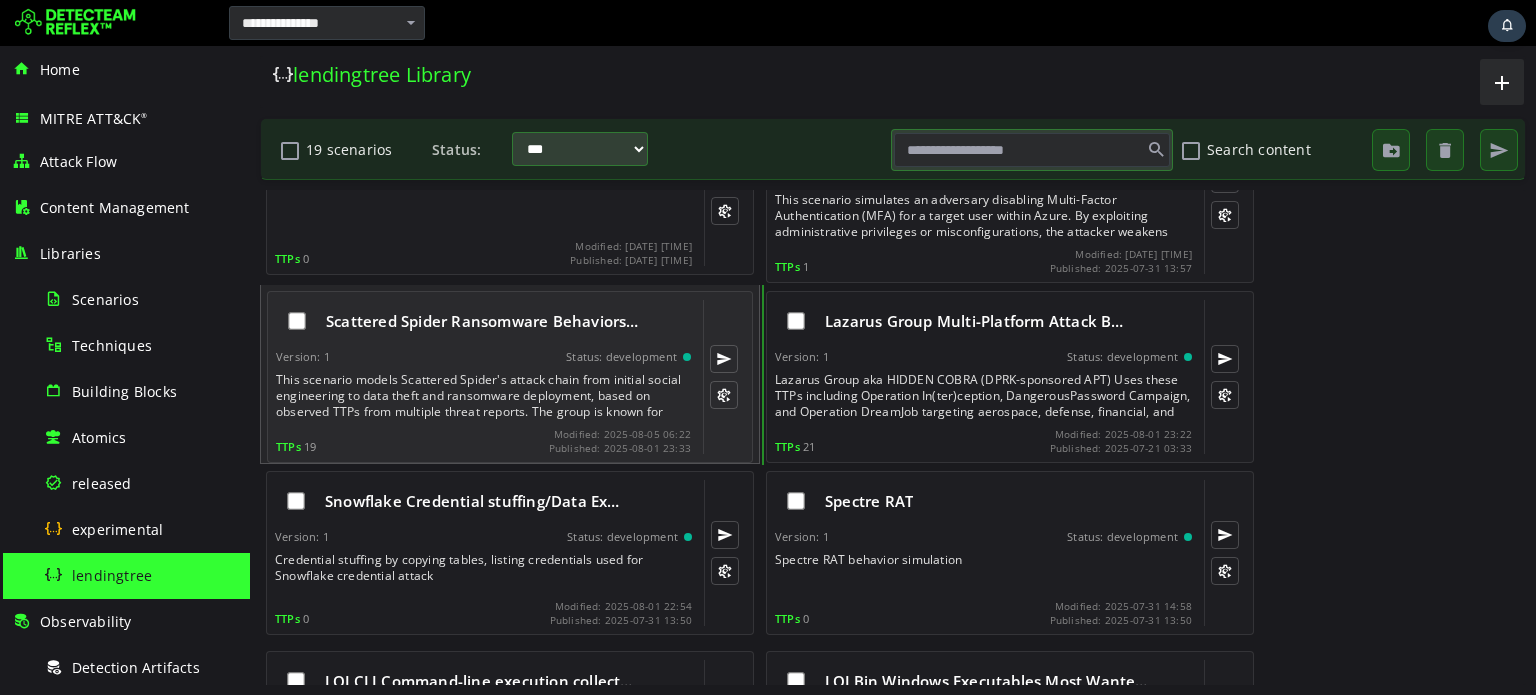 click on "Scattered Spider Ransomware Behaviors…
Version: 1
Status: development
This scenario models Scattered Spider's attack chain from initial social engineering to data theft and ransomware deployment, based on observed TTPs from multiple threat reports. The group is known for sophisticated social engineering, MFA bypass, and rapid lateral movement techniques.
TTPs
19
Modified: 2025-08-05 06:22" at bounding box center [483, 377] 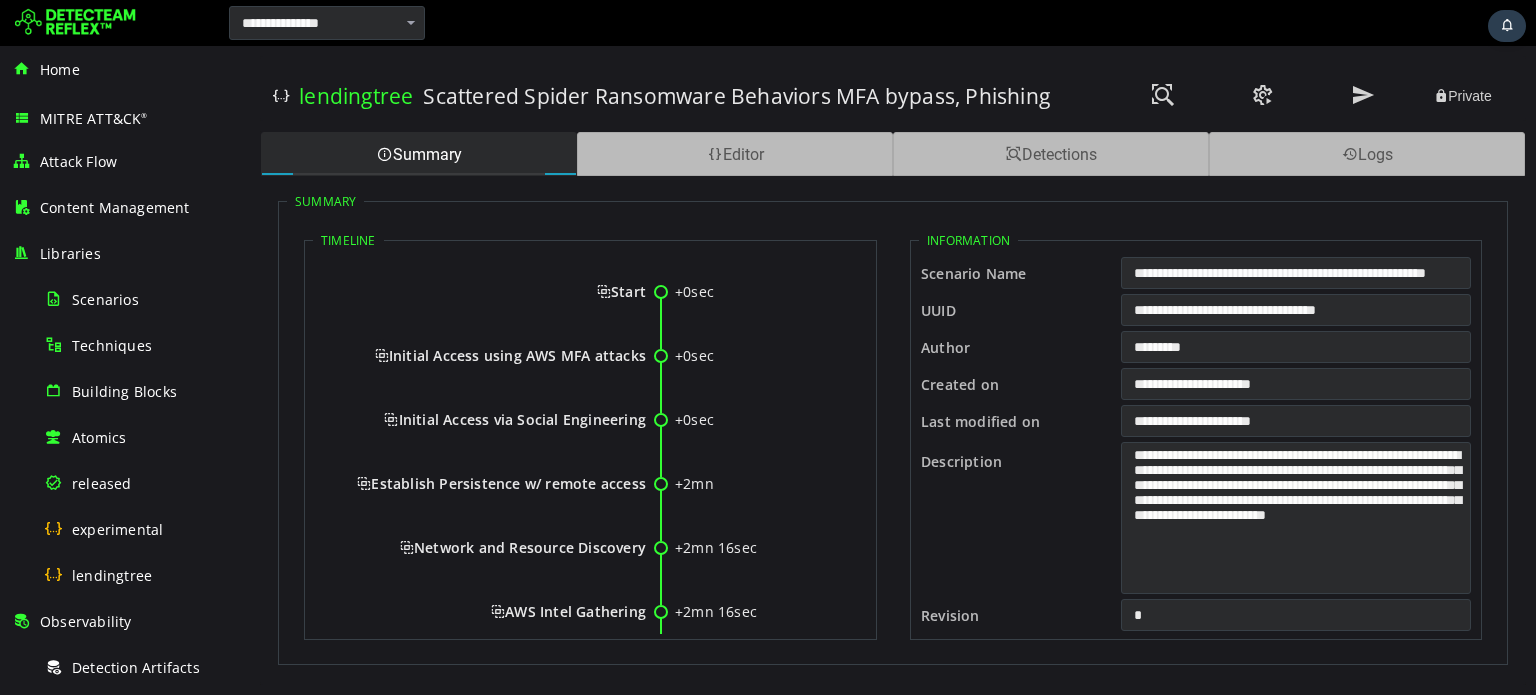 scroll, scrollTop: 0, scrollLeft: 0, axis: both 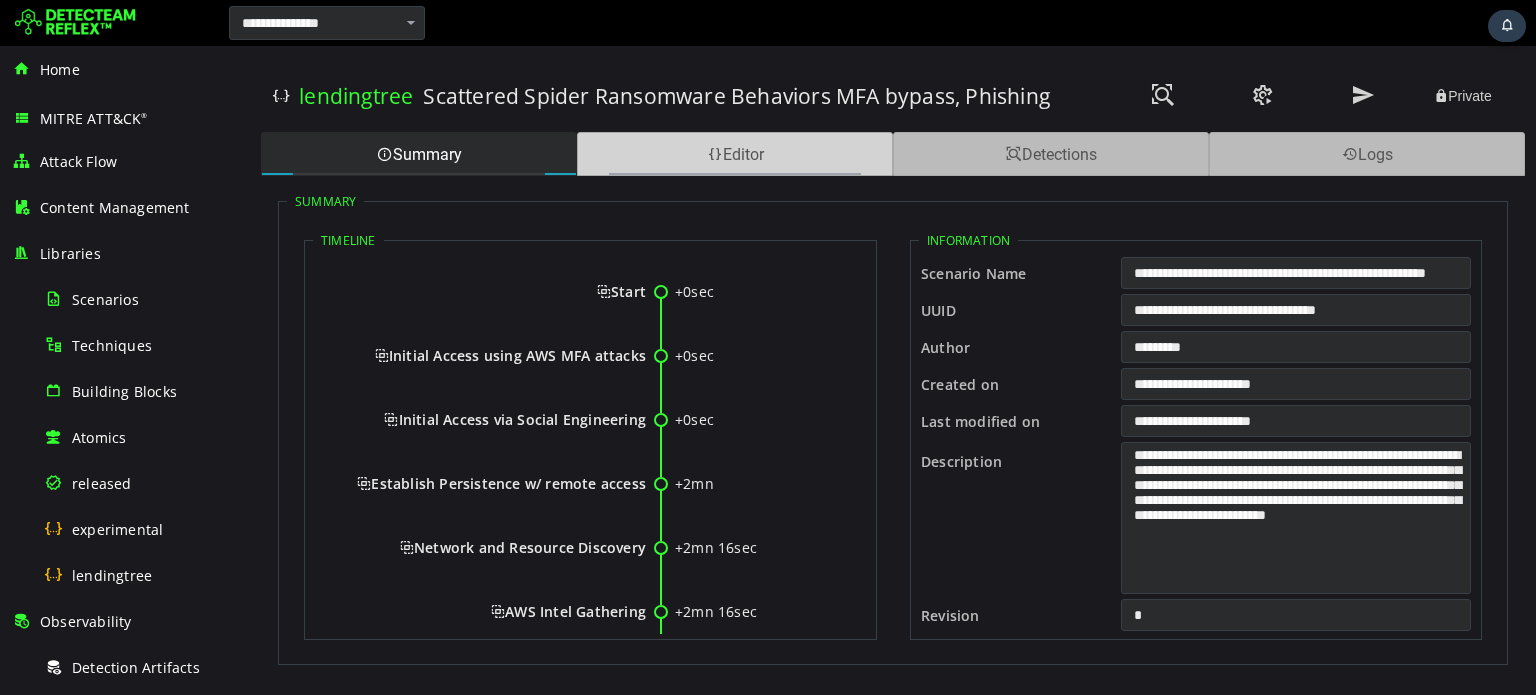 click on "Editor" at bounding box center (735, 154) 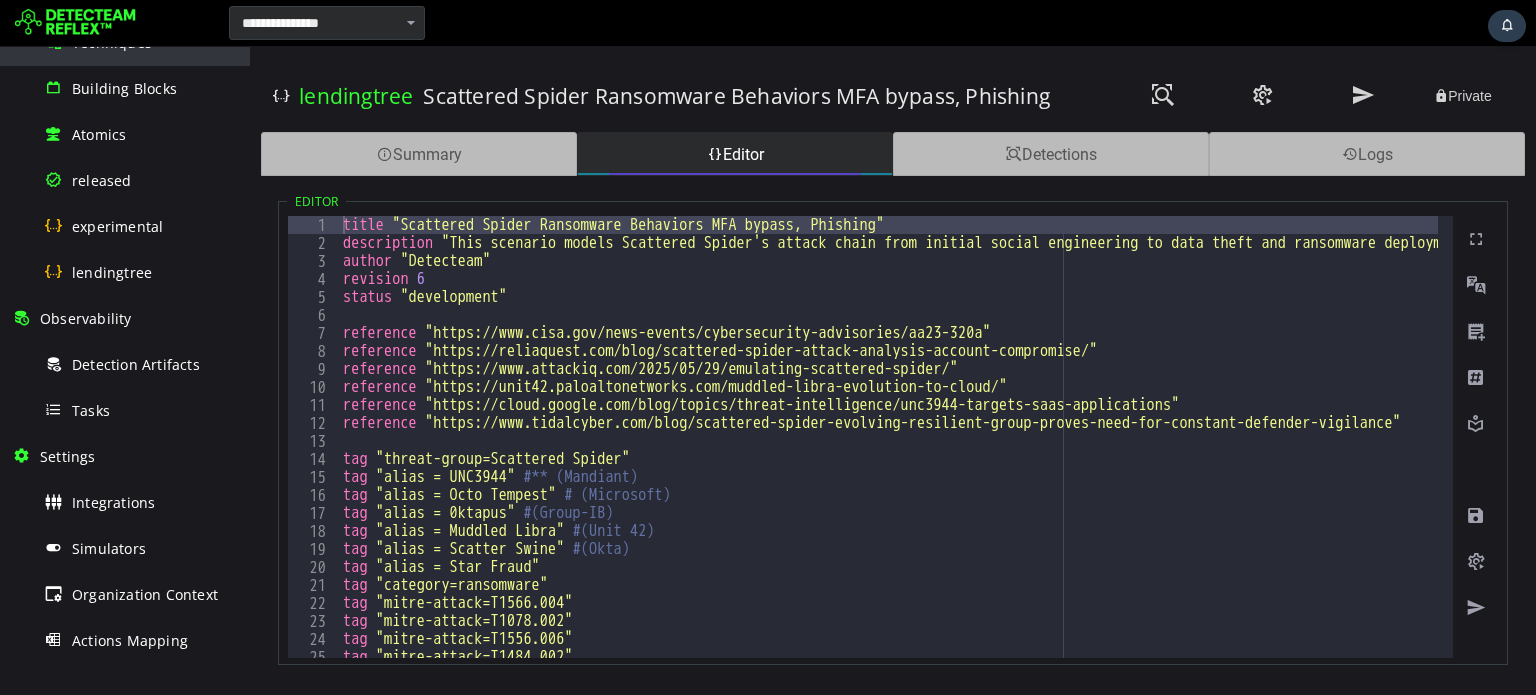scroll, scrollTop: 410, scrollLeft: 0, axis: vertical 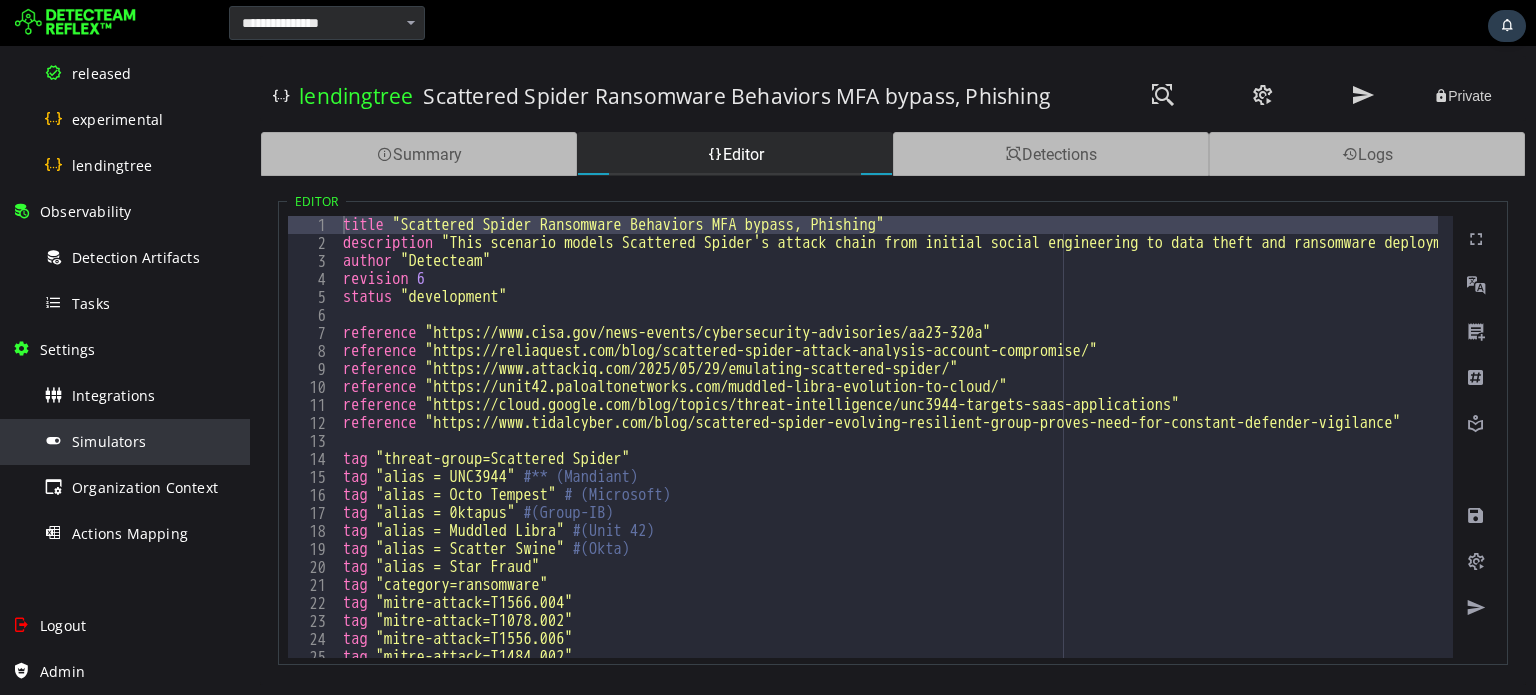 click on "Simulators" at bounding box center (141, 441) 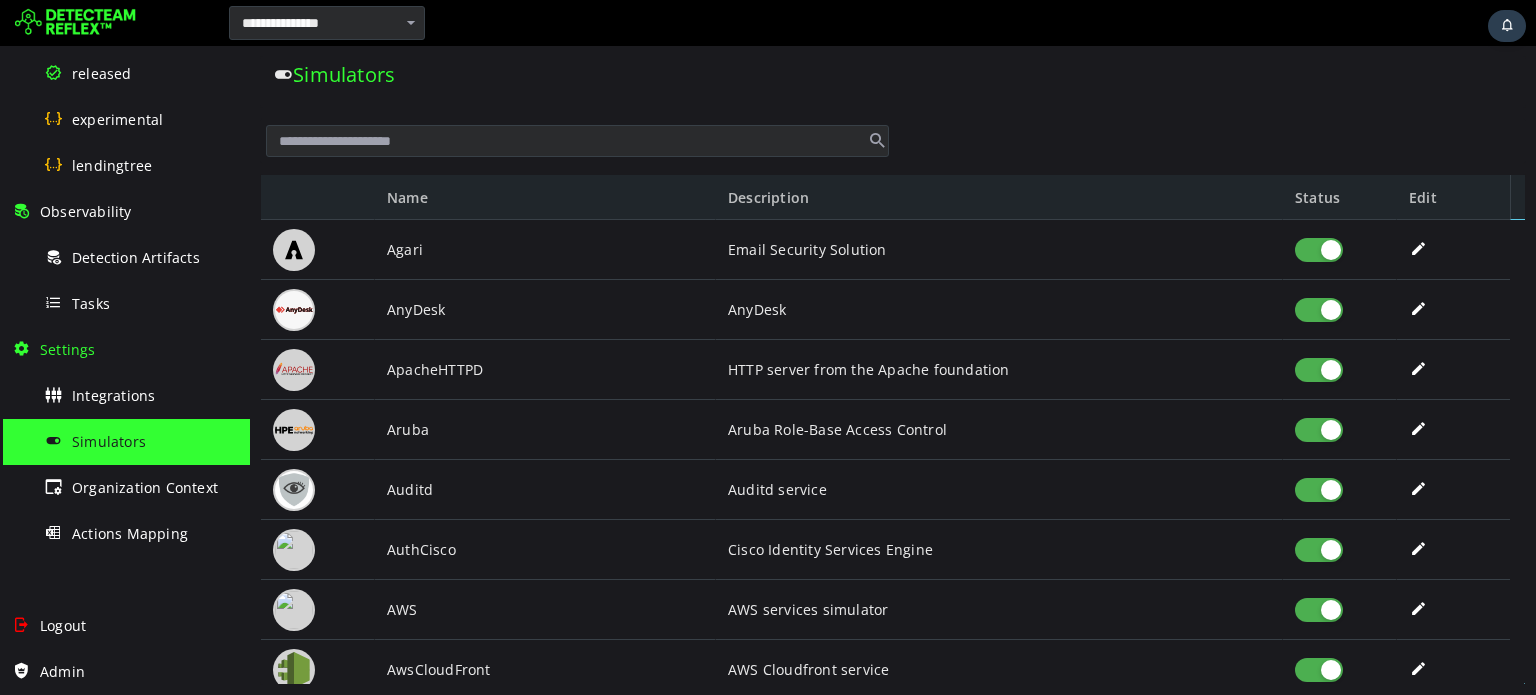 scroll, scrollTop: 0, scrollLeft: 0, axis: both 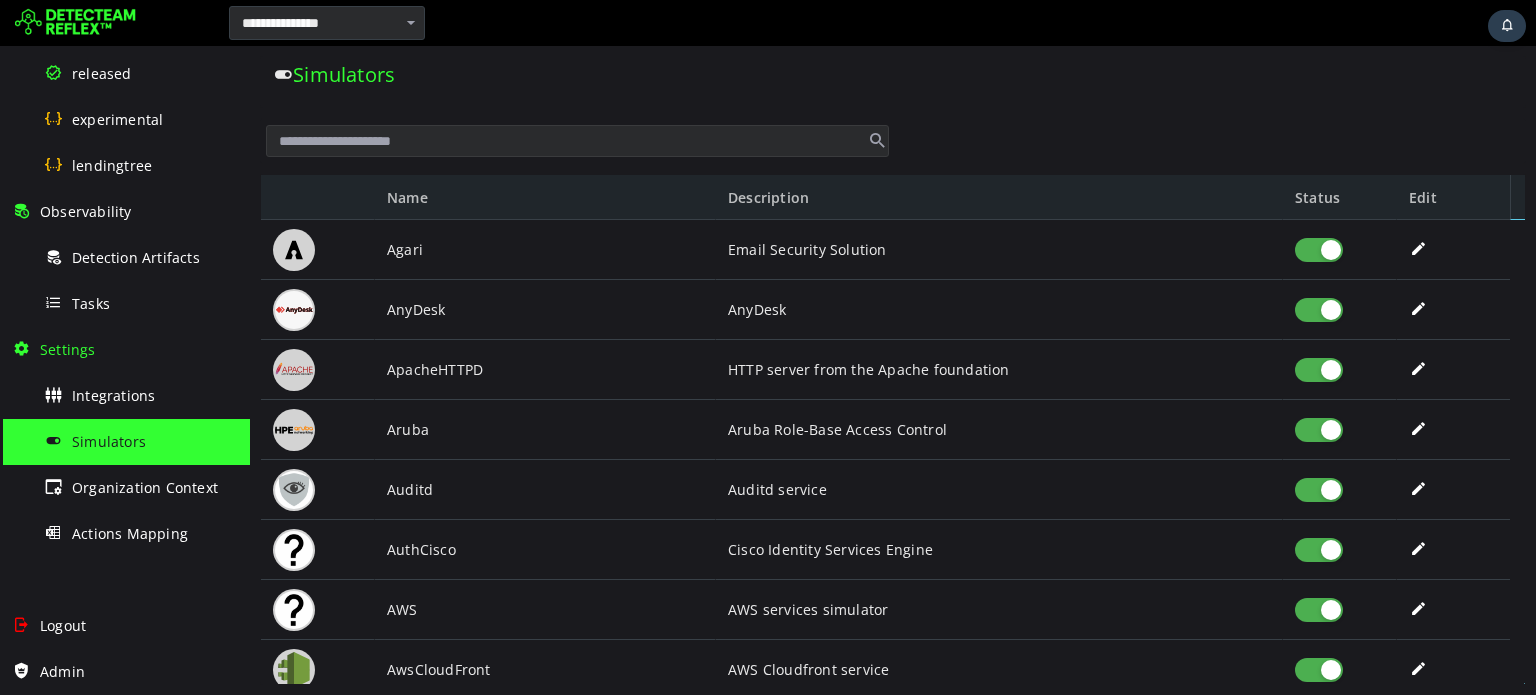 click at bounding box center [577, 141] 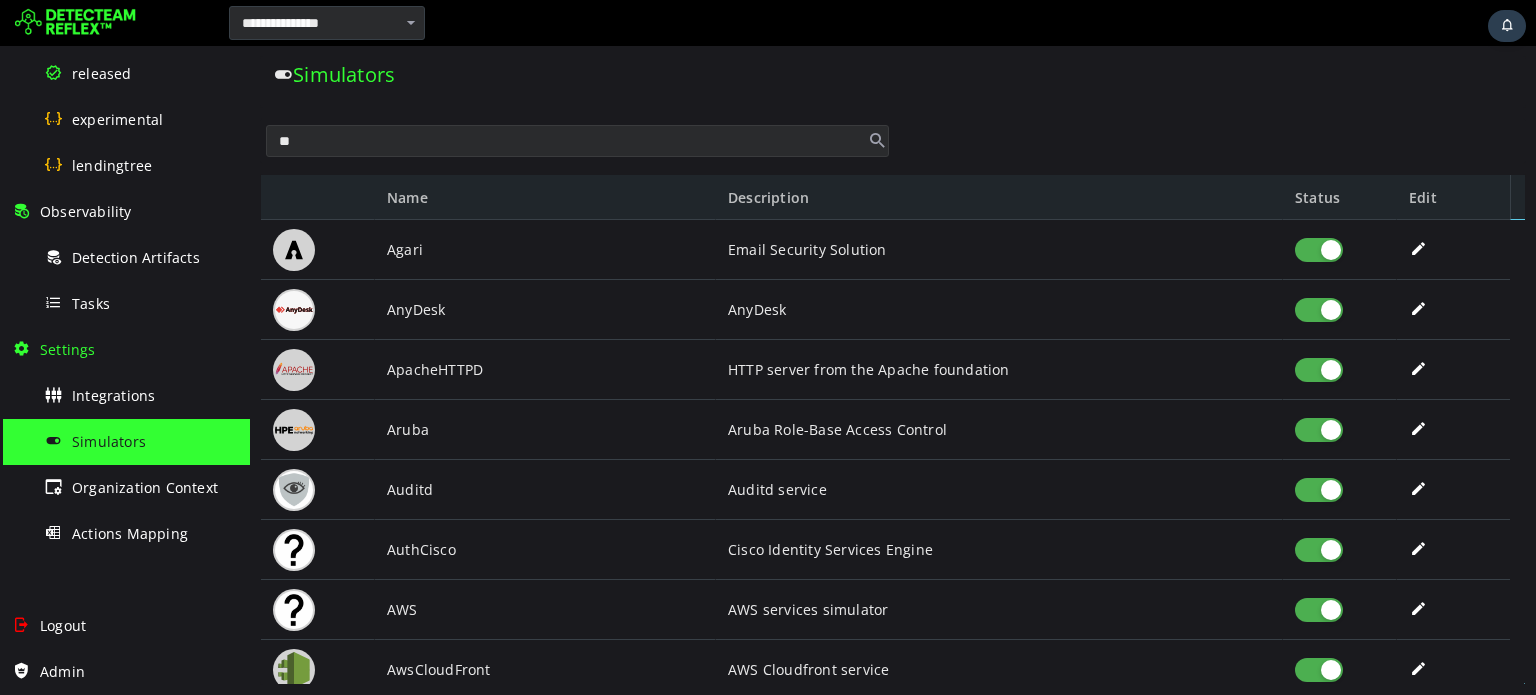 type on "***" 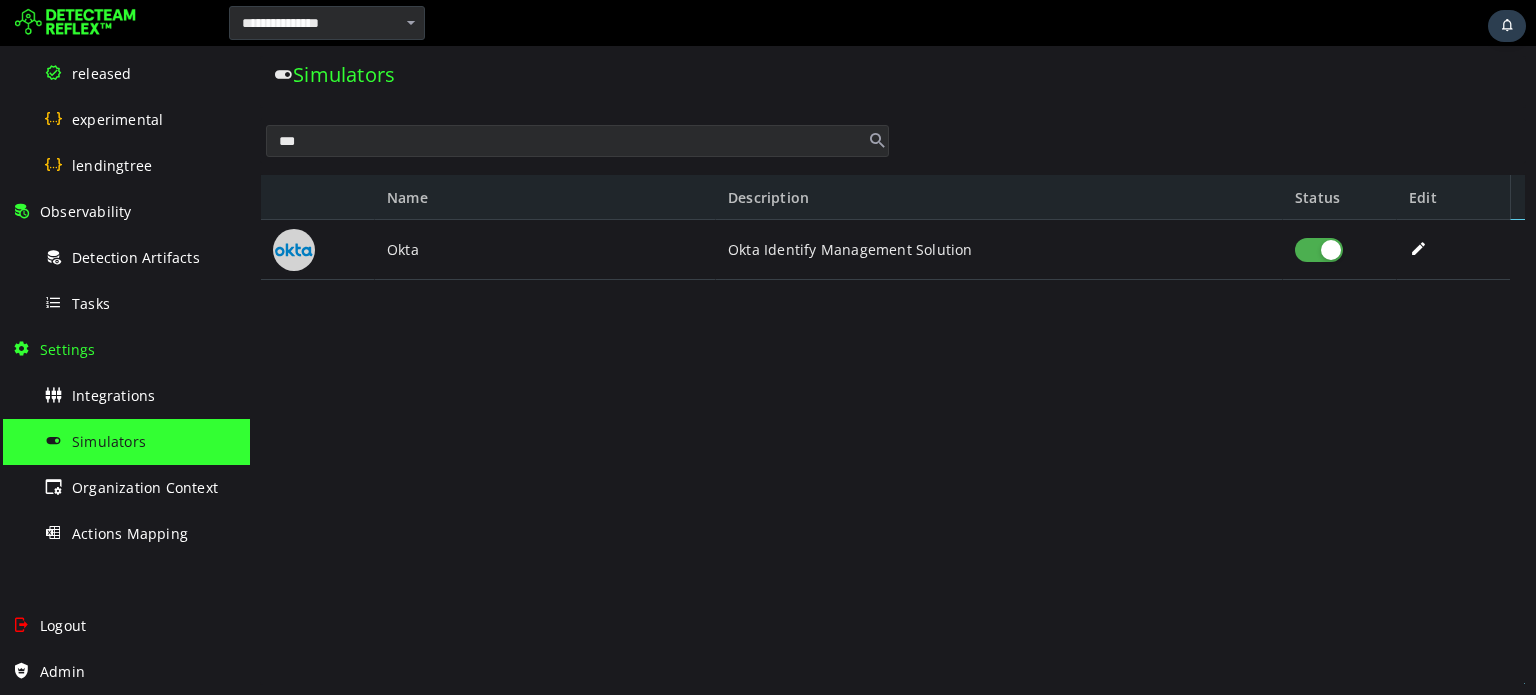 type 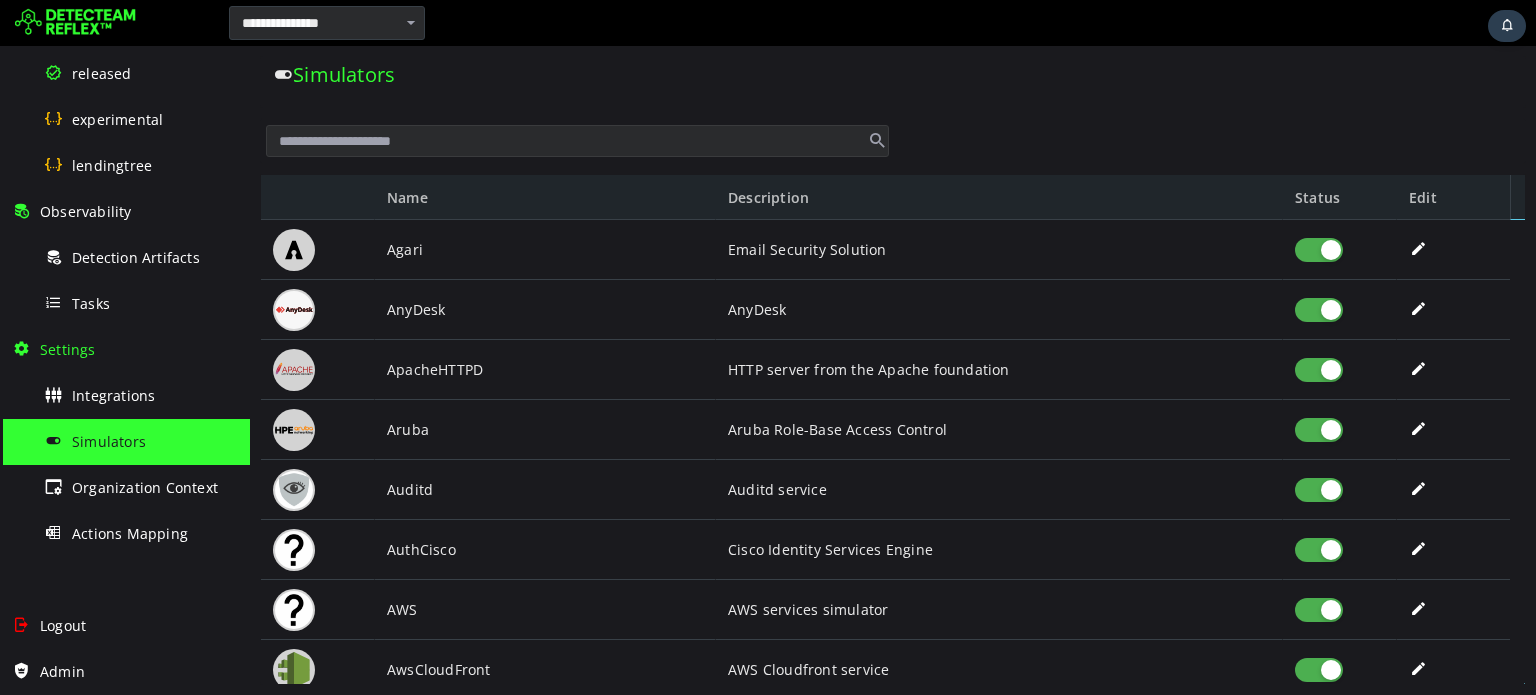 click at bounding box center [577, 141] 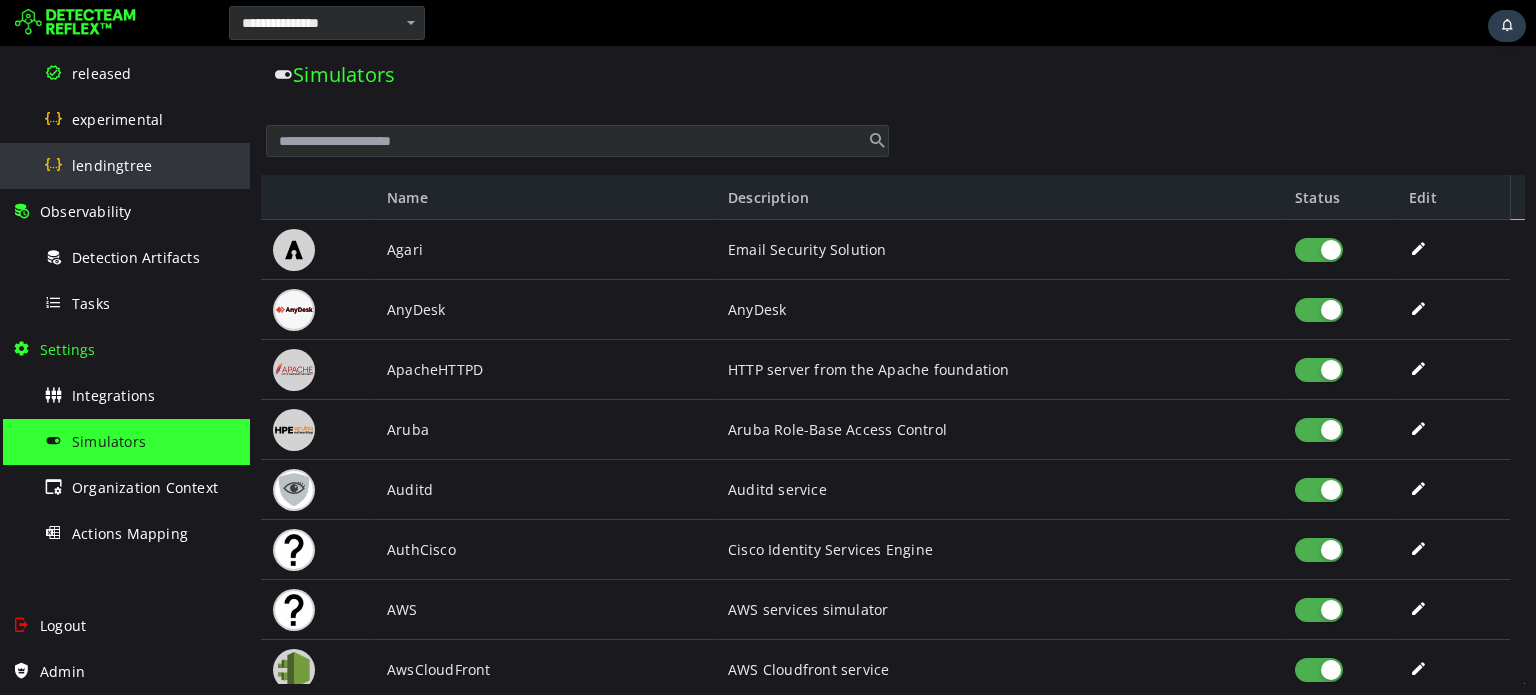 click on "lendingtree" at bounding box center (112, 165) 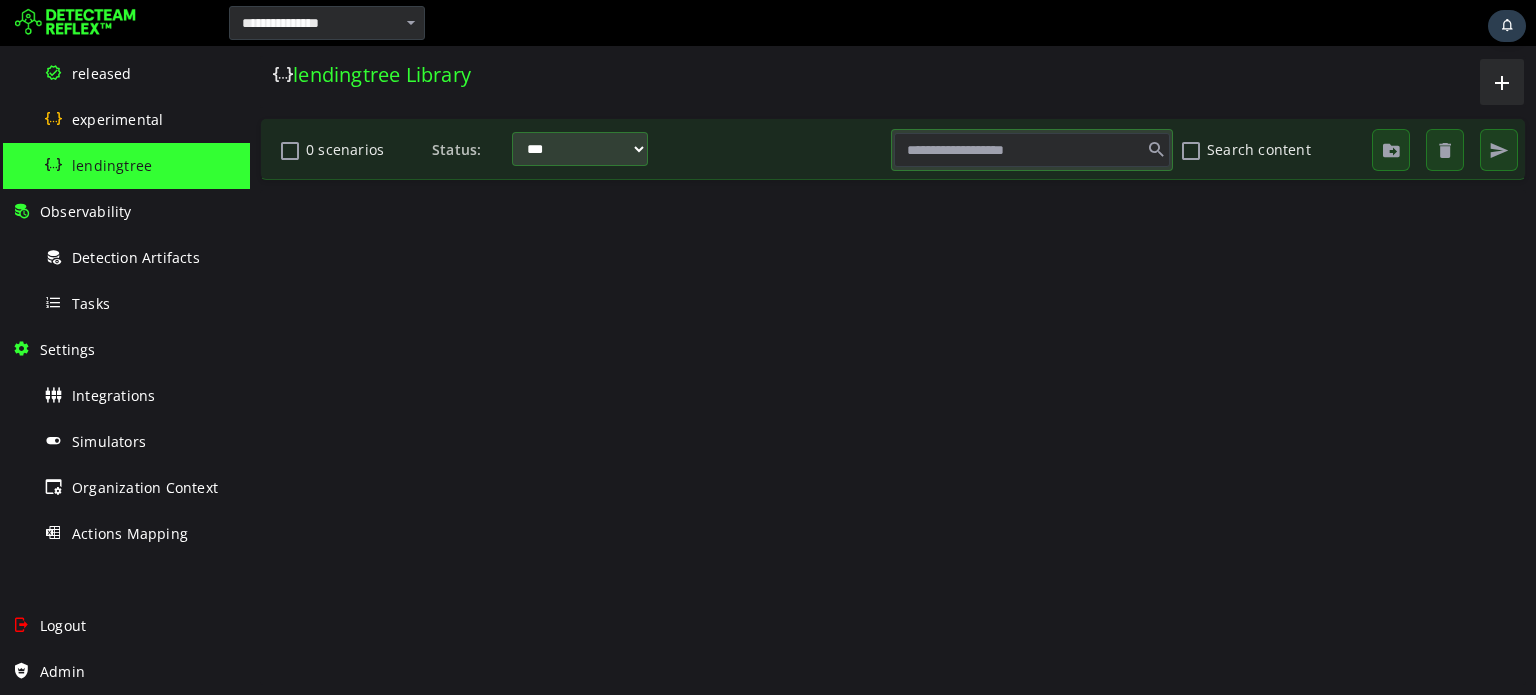 scroll, scrollTop: 0, scrollLeft: 0, axis: both 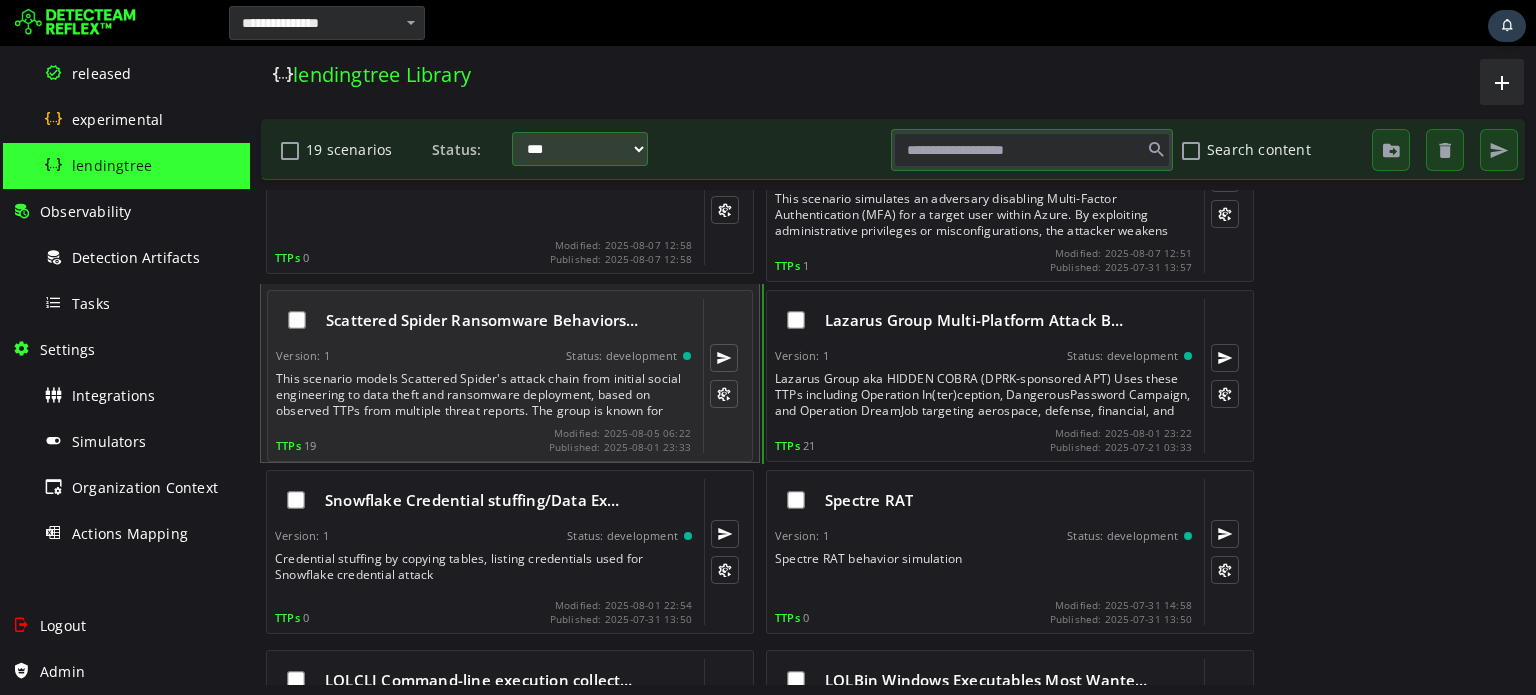 click on "Scattered Spider Ransomware Behaviors…
Version: 1
Status: development
This scenario models Scattered Spider's attack chain from initial social engineering to data theft and ransomware deployment, based on observed TTPs from multiple threat reports. The group is known for sophisticated social engineering, MFA bypass, and rapid lateral movement techniques.
TTPs
19
Modified: 2025-08-05 06:22" at bounding box center [483, 376] 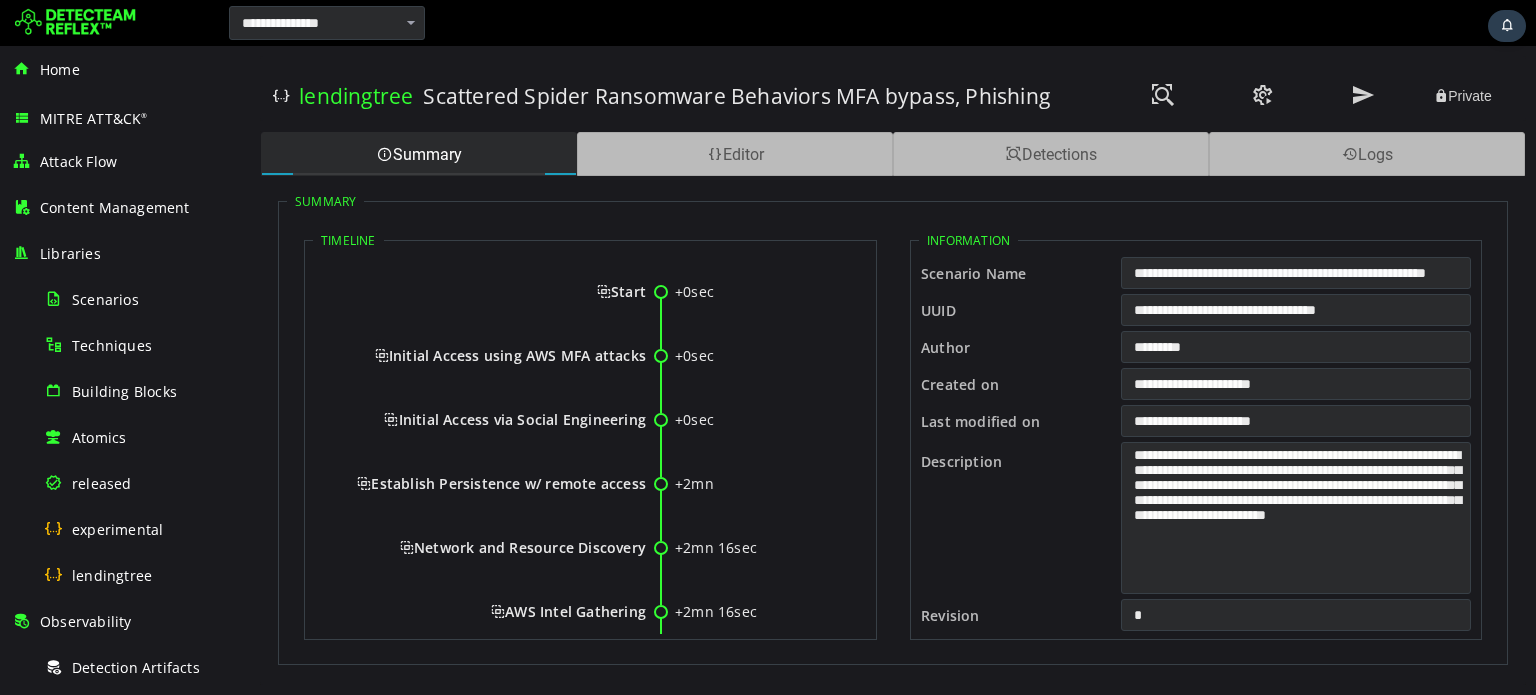 scroll, scrollTop: 0, scrollLeft: 0, axis: both 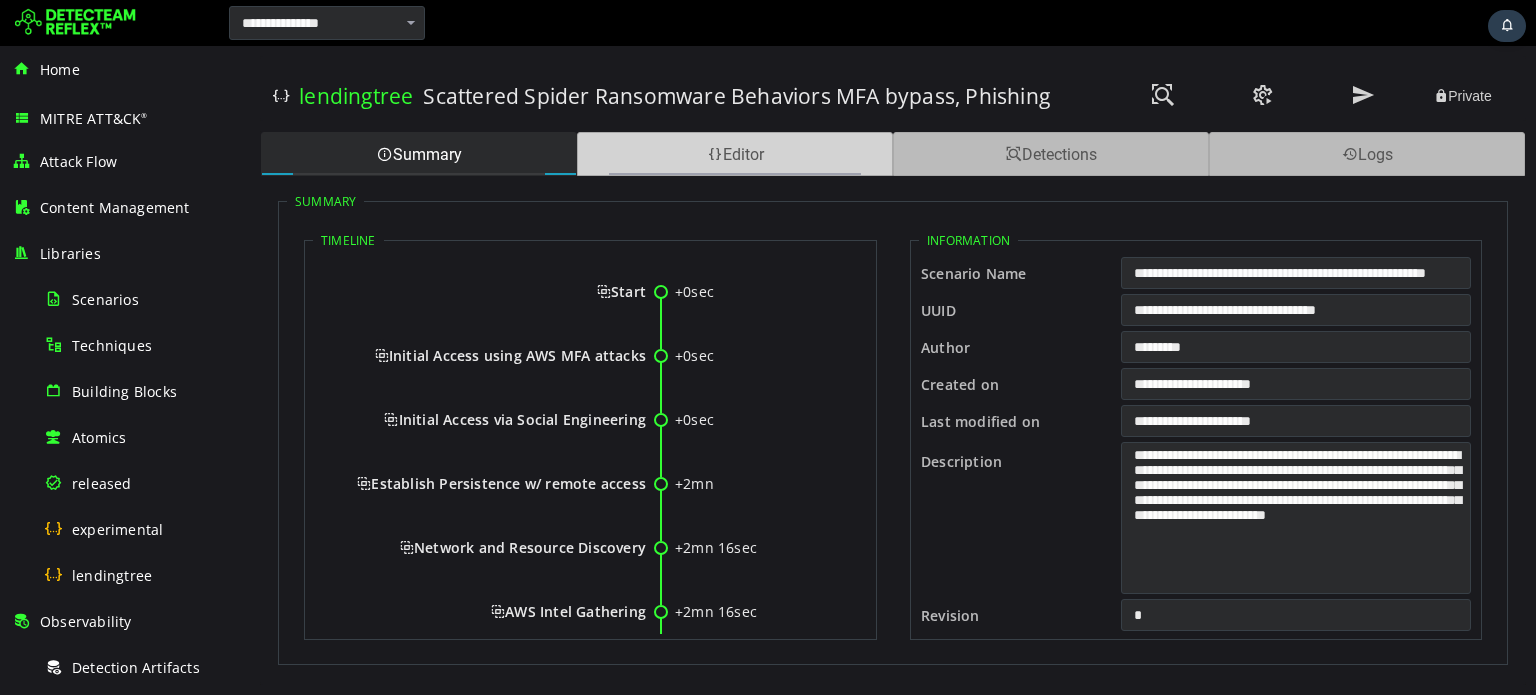 click on "Editor" at bounding box center [735, 154] 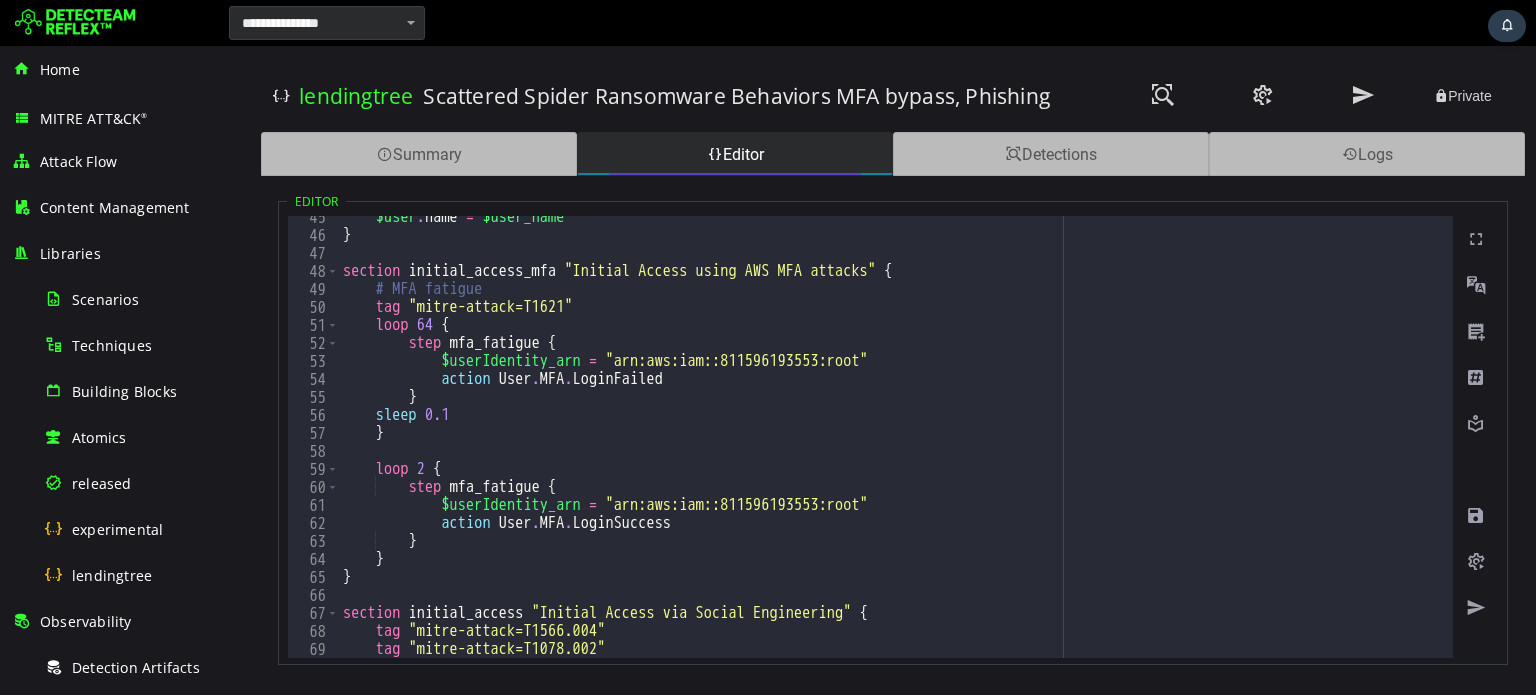 scroll, scrollTop: 960, scrollLeft: 0, axis: vertical 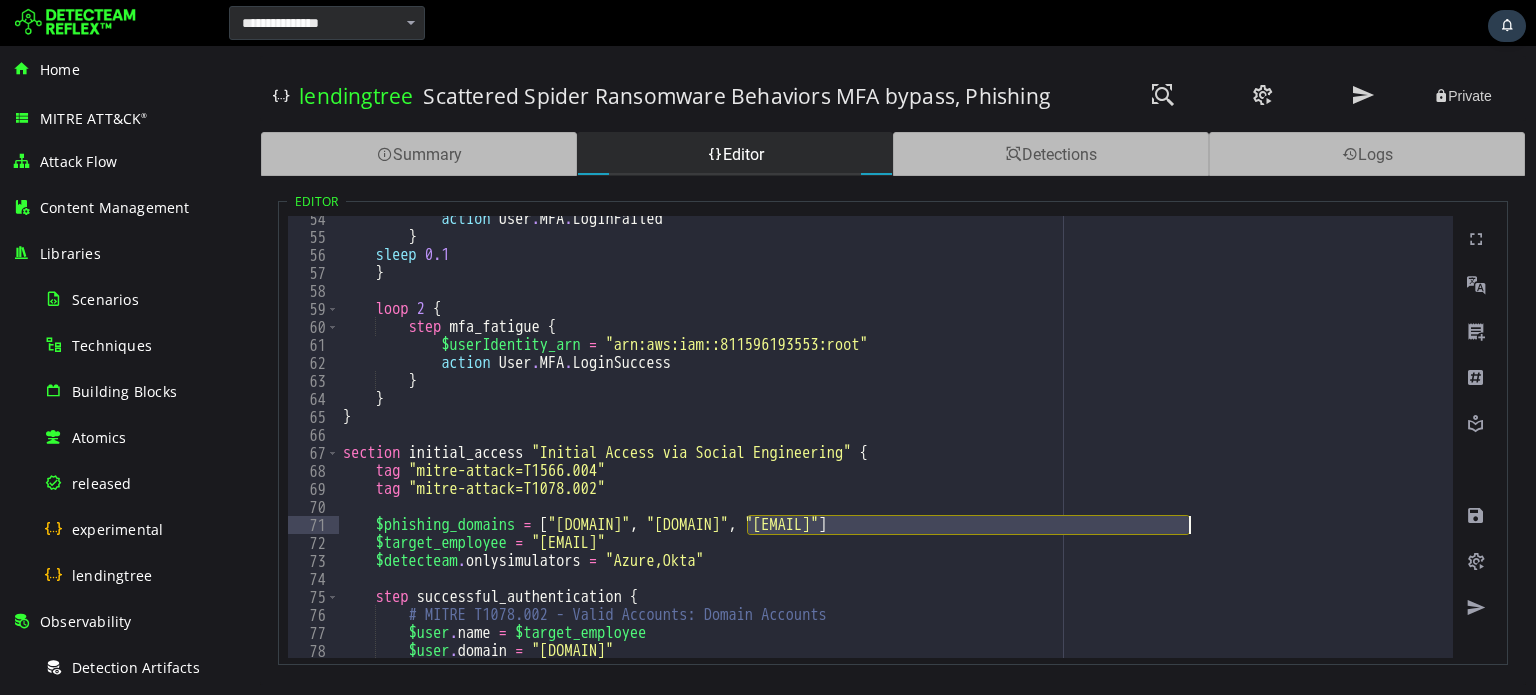 drag, startPoint x: 750, startPoint y: 524, endPoint x: 1189, endPoint y: 524, distance: 439 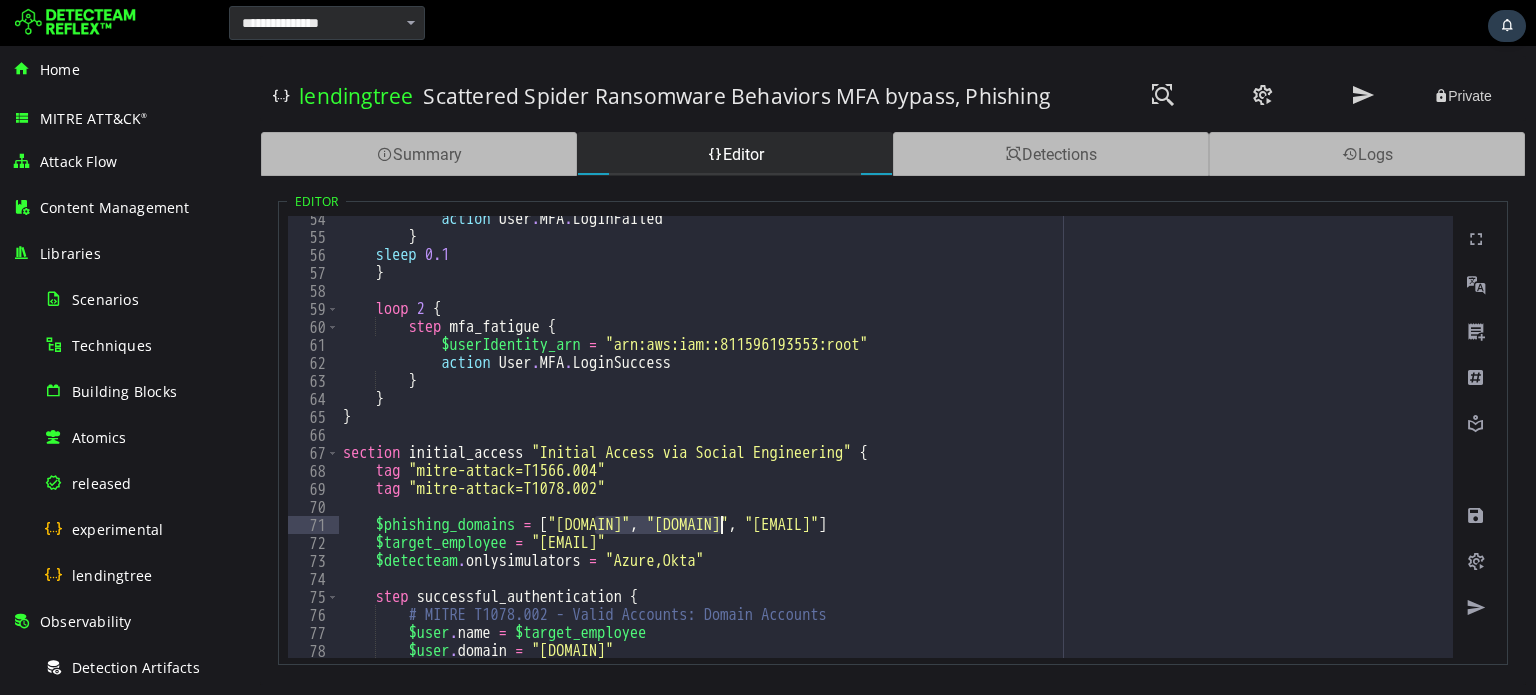 drag, startPoint x: 596, startPoint y: 525, endPoint x: 724, endPoint y: 528, distance: 128.03516 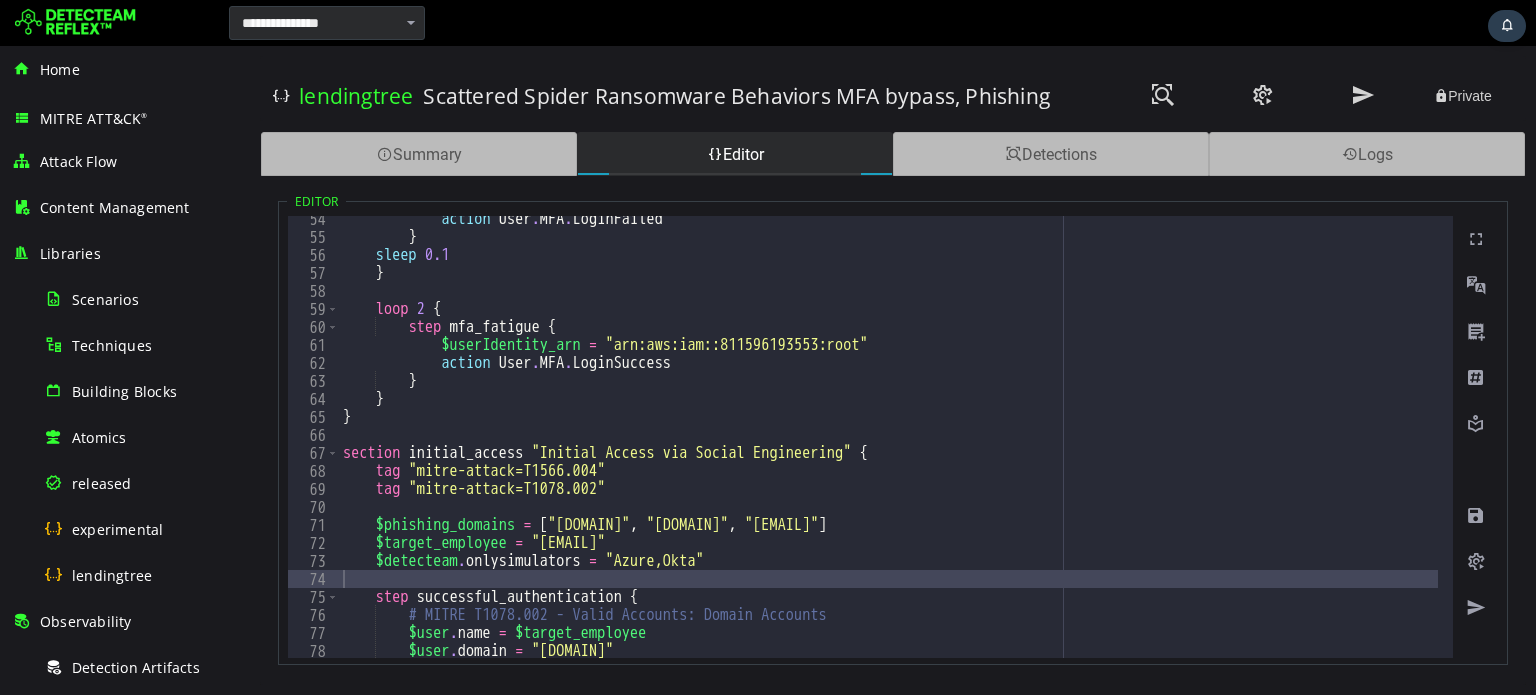 scroll, scrollTop: 960, scrollLeft: 0, axis: vertical 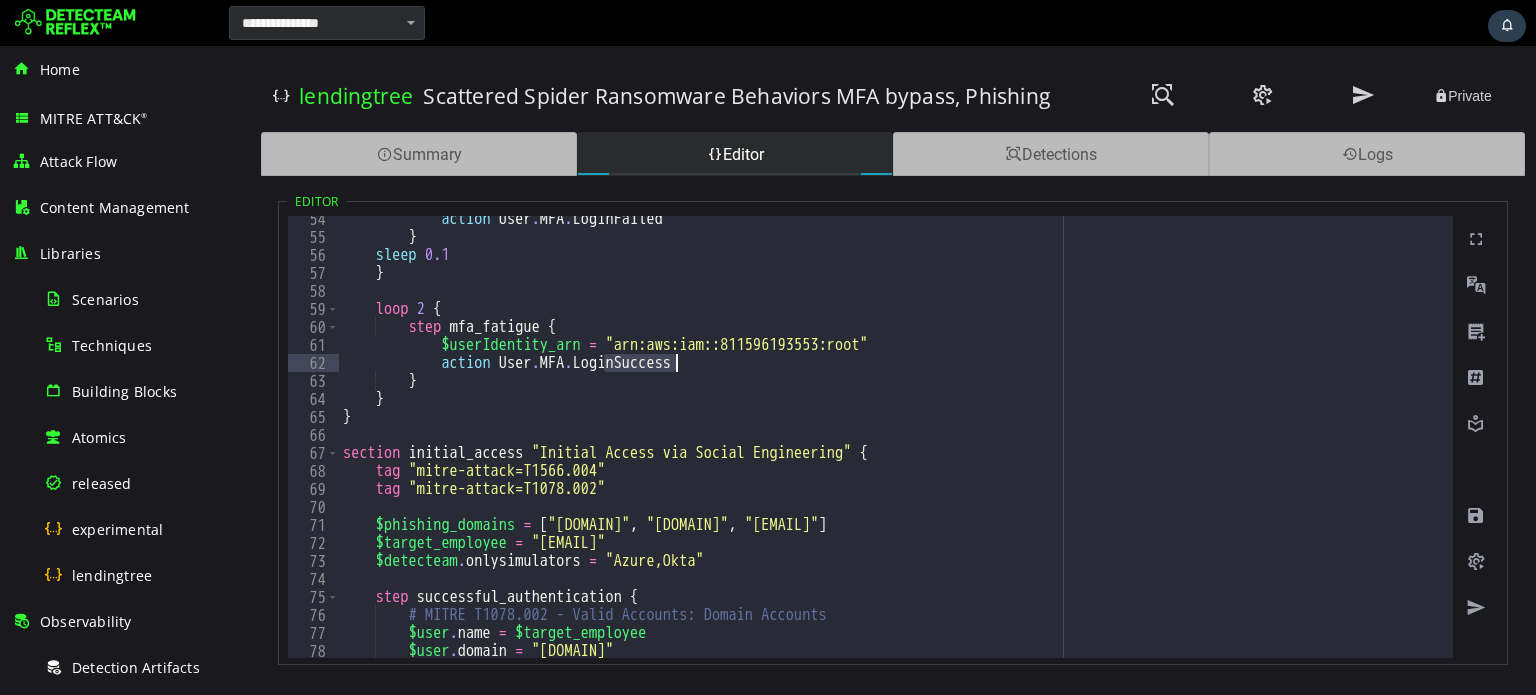 drag, startPoint x: 602, startPoint y: 358, endPoint x: 677, endPoint y: 364, distance: 75.23962 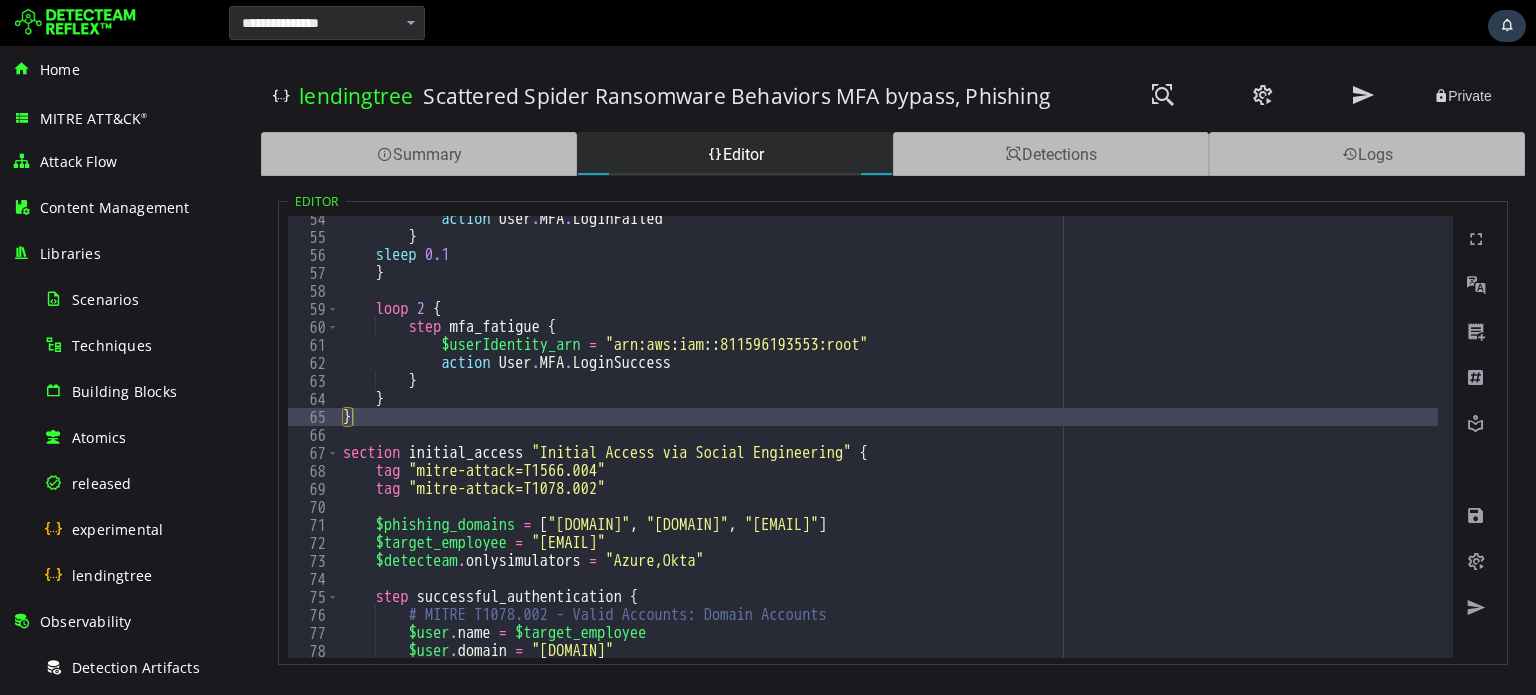 click on "lendingtree
Scattered Spider Ransomware Behaviors MFA bypass, Phishing
Private
Summary  Editor  Detections  Logs Editor * 54 55 56 57 58 59 60 61 62 63 64 65 66 67 68 69 70 71 72 73 74 75 76 77 78 79 80               action   User . MFA . LoginFailed           }      sleep   0.1      }      loop   2   {           step   mfa_fatigue   {               $userIdentity_arn   =   "arn:aws:iam::811596193553:root"               action   User . MFA . LoginSuccess           }      } } section   initial_access   "Initial Access via Social Engineering"   {      tag   "mitre-attack=T1566.004"      tag   "mitre-attack=T1078.002"" at bounding box center (893, 370) 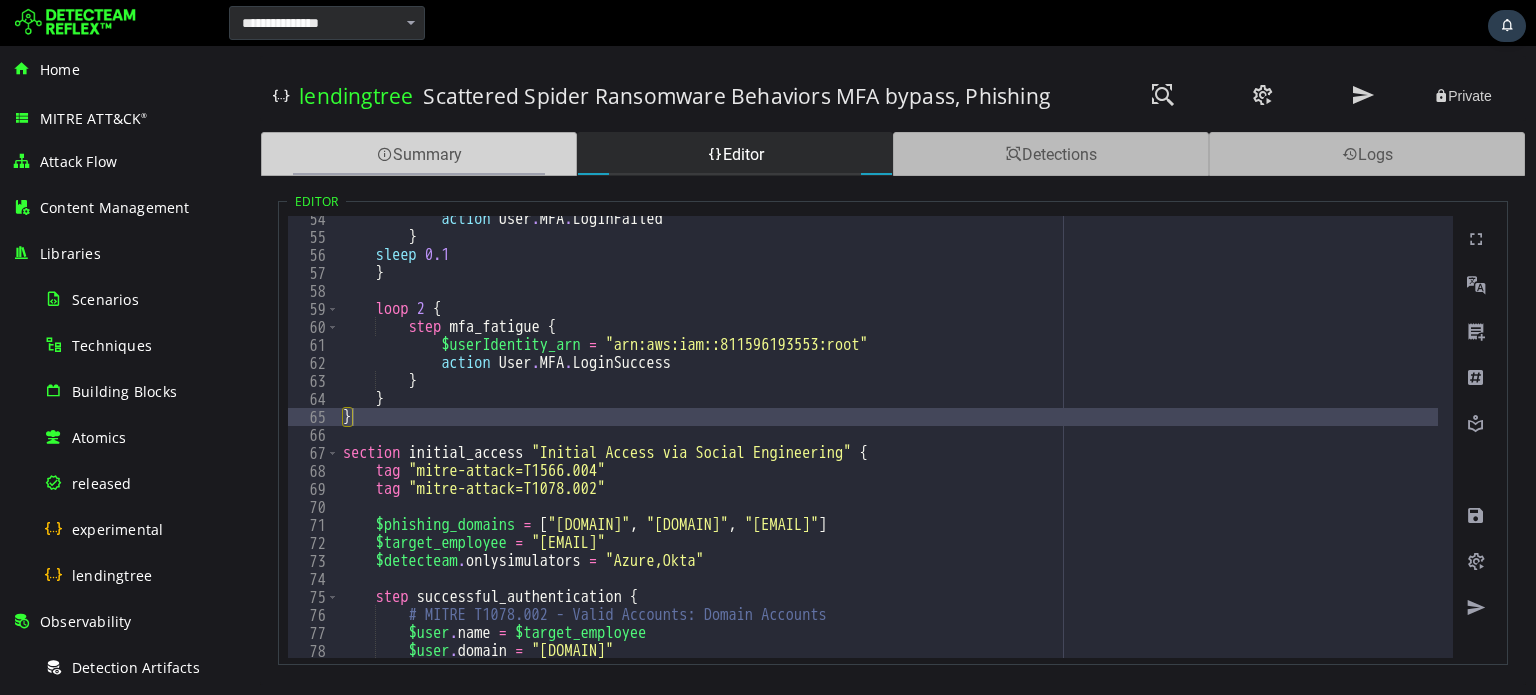 click on "Summary" at bounding box center (419, 154) 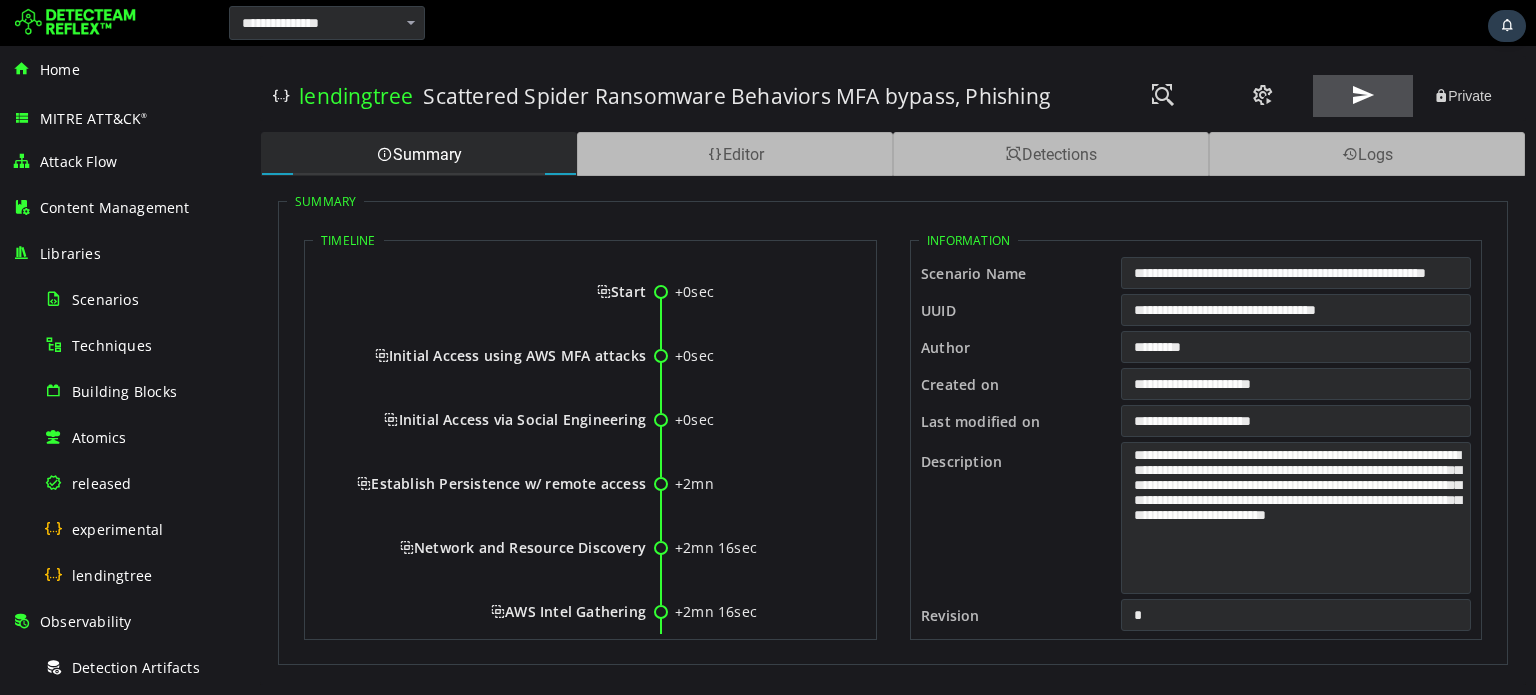 click at bounding box center (1363, 95) 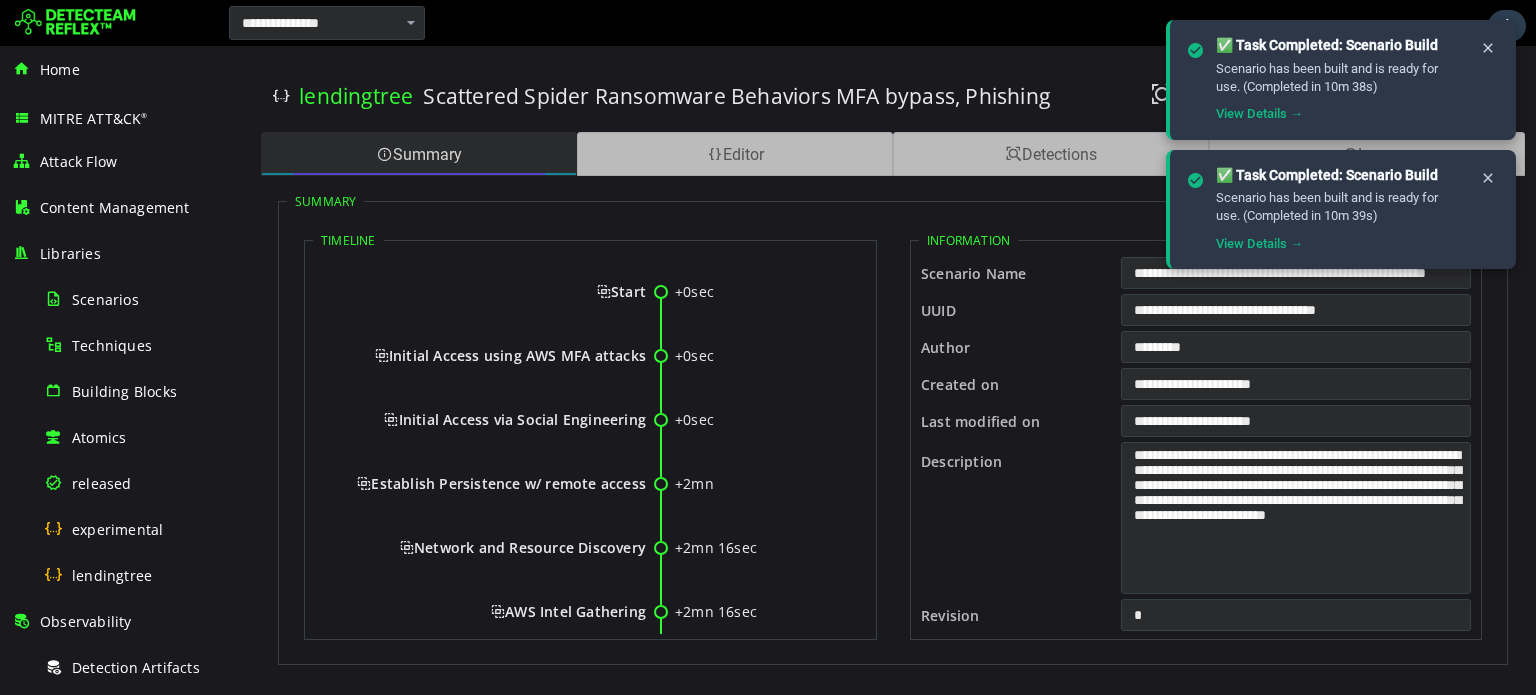 click on "Summary" at bounding box center [419, 154] 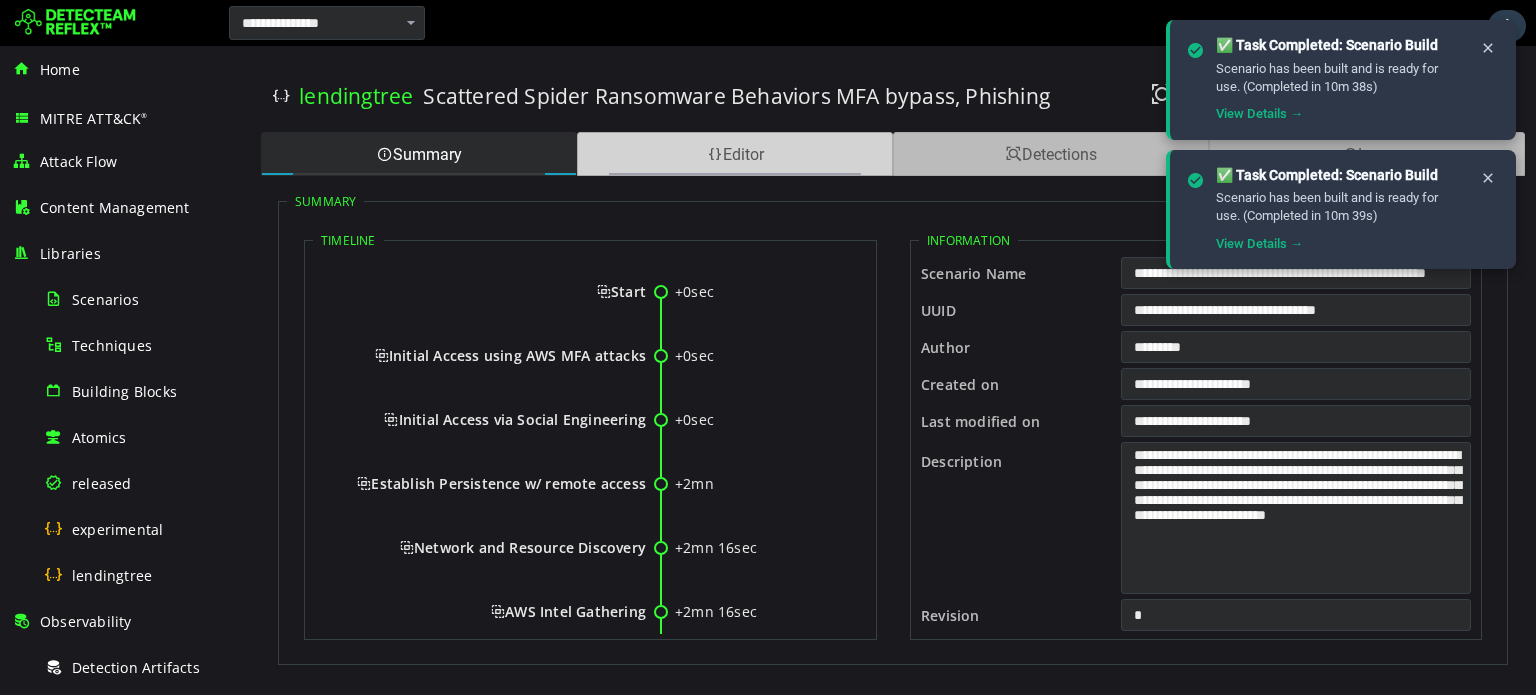 click on "Editor" at bounding box center [735, 154] 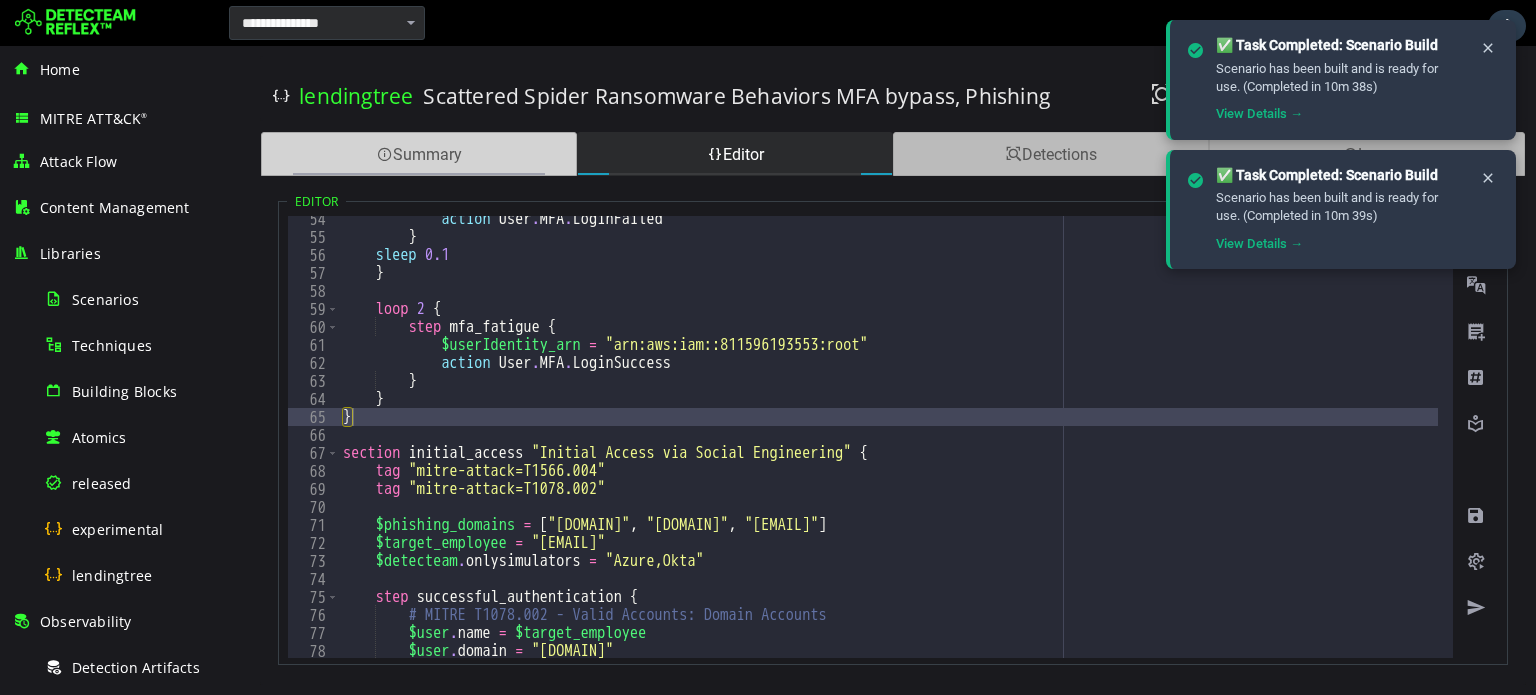 click on "Summary" at bounding box center (419, 154) 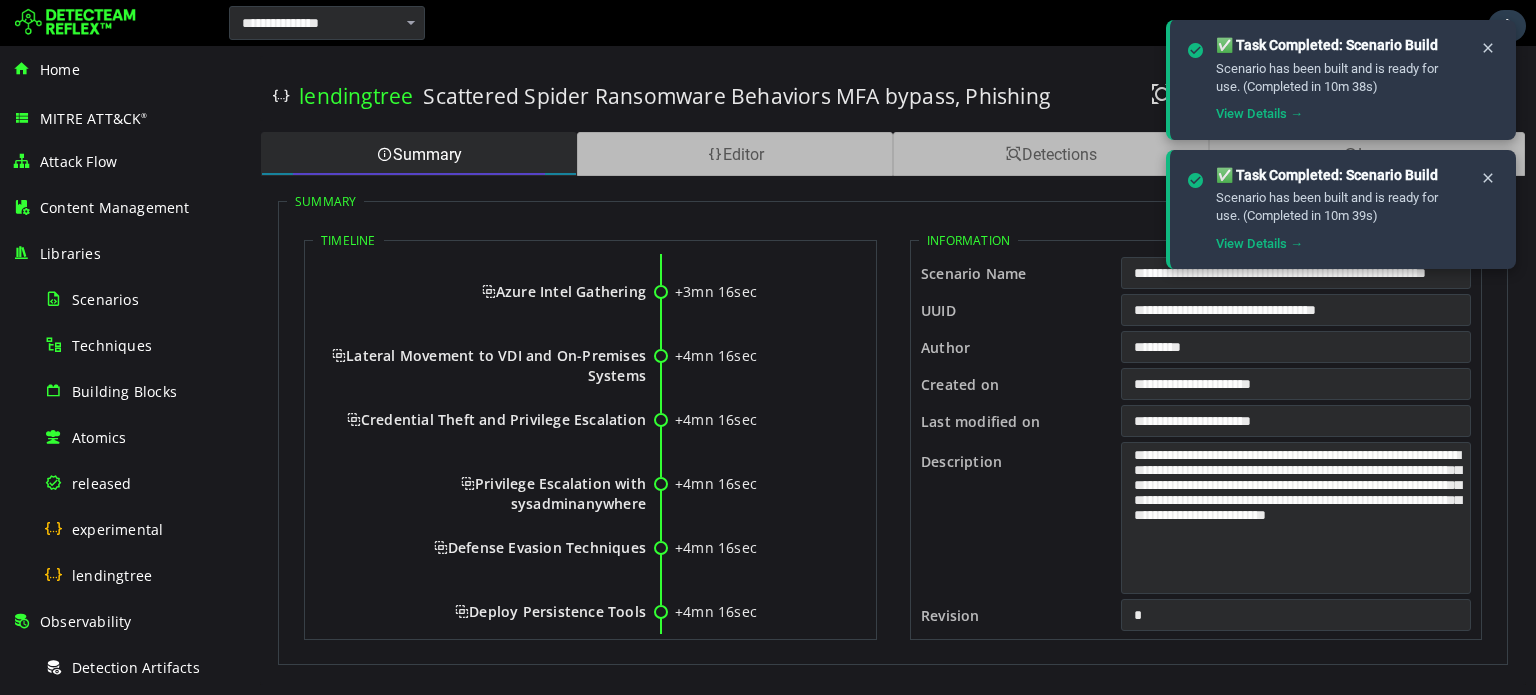 scroll, scrollTop: 141, scrollLeft: 0, axis: vertical 